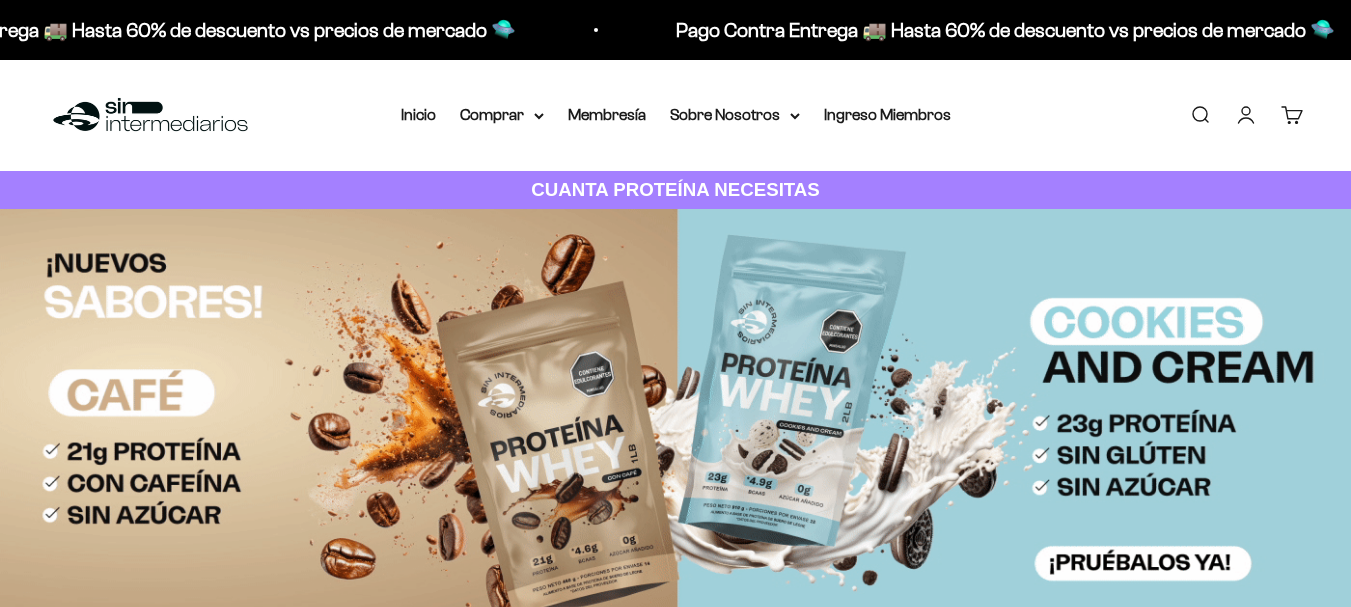 scroll, scrollTop: 0, scrollLeft: 0, axis: both 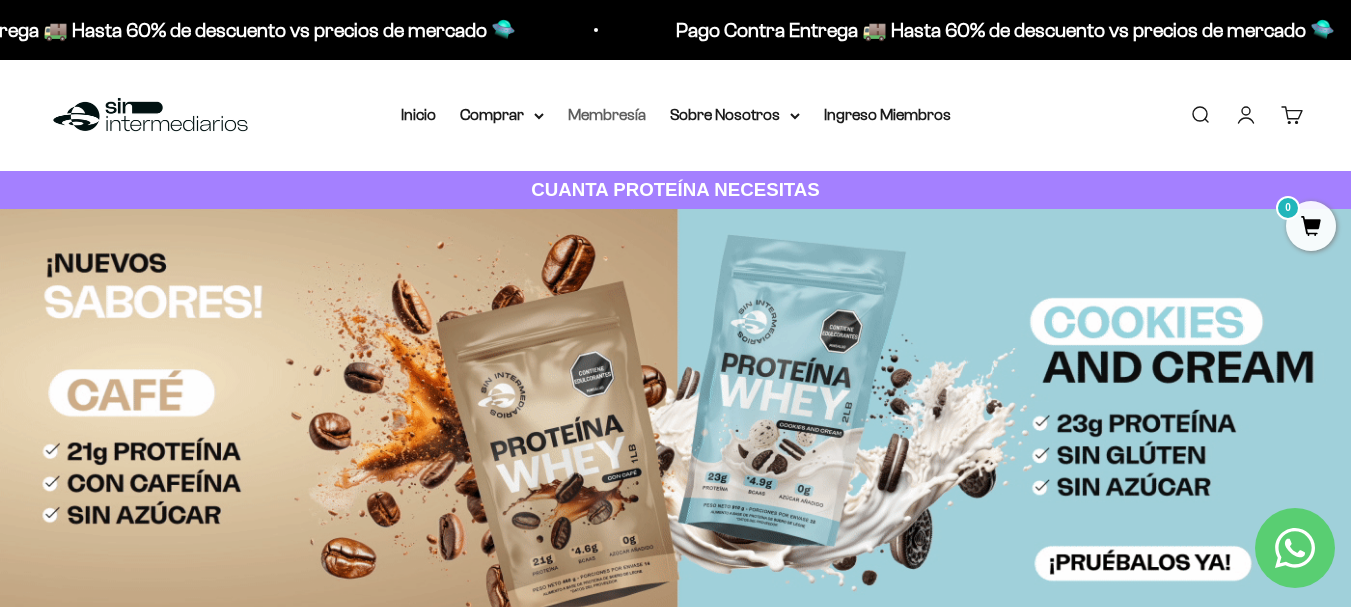 click on "Membresía" at bounding box center (607, 114) 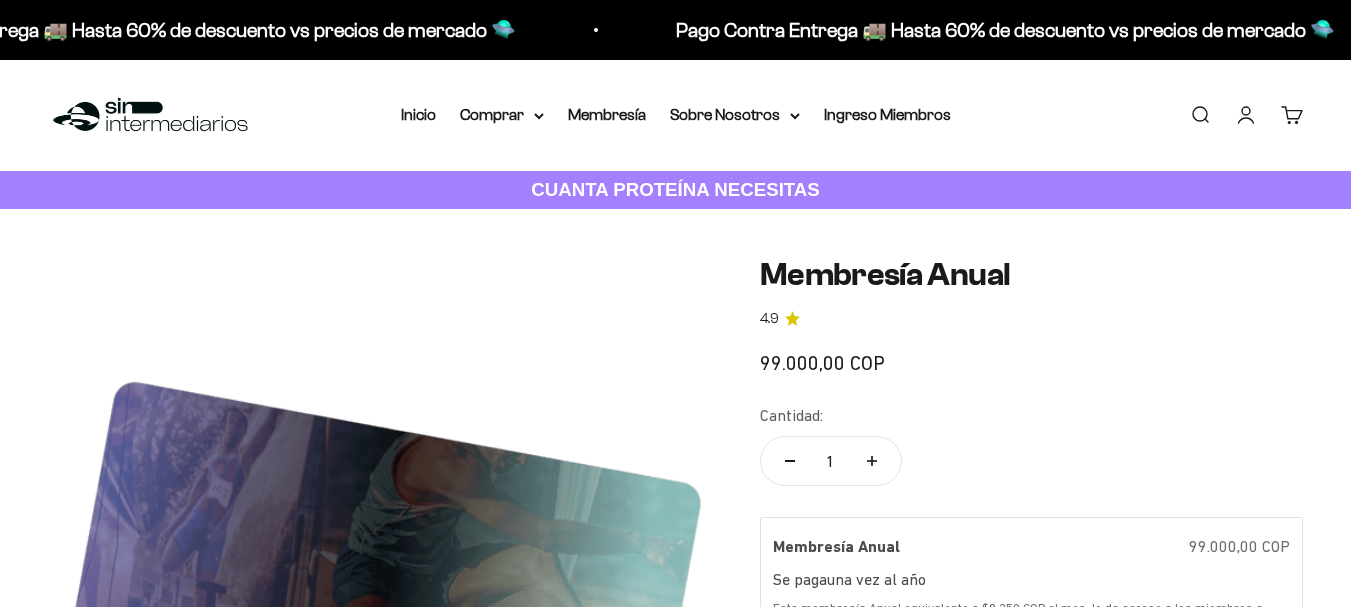scroll, scrollTop: 333, scrollLeft: 0, axis: vertical 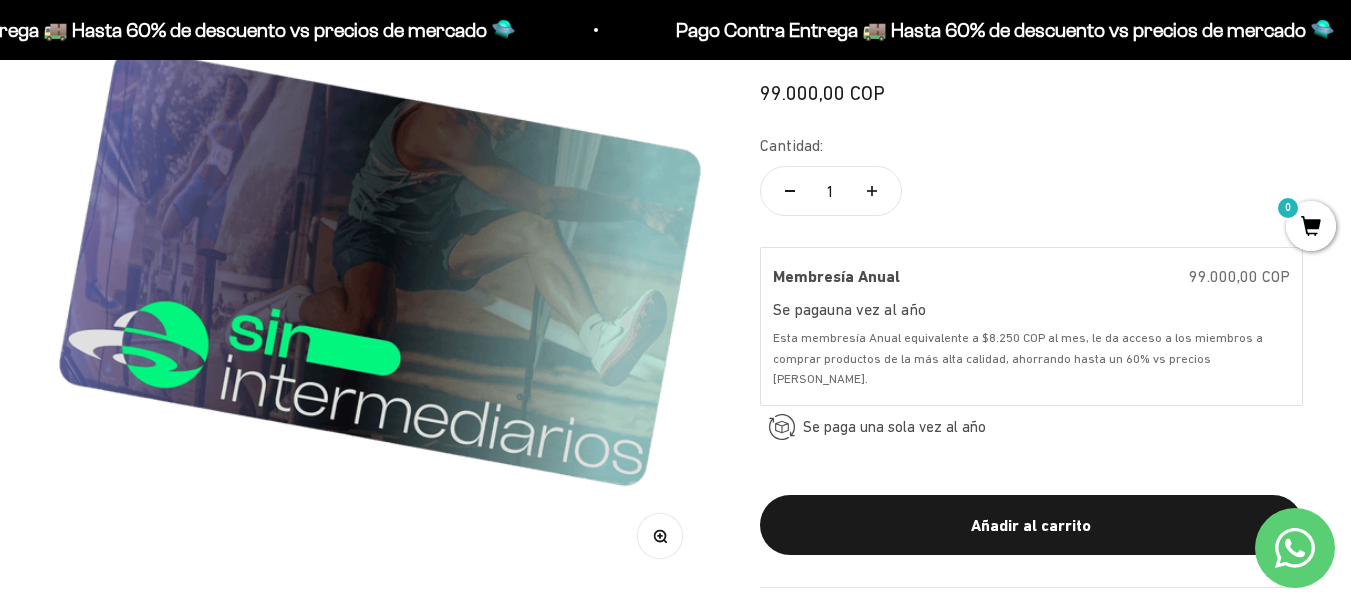 click on "Membresía Anual 4.9
99.000,00 COP
Cantidad:
1
Membresía Anual  99.000,00 COP Se paga  una vez al año una vez al año Esta membresía Anual equivalente a $8.250 COP al mes, le da acceso a los miembros a comprar productos de la más alta calidad, ahorrando hasta un 60% vs precios de mercado.  Se paga una sola vez al año  Te avisamos antes de renovar la membresía
Añadir al carrito" 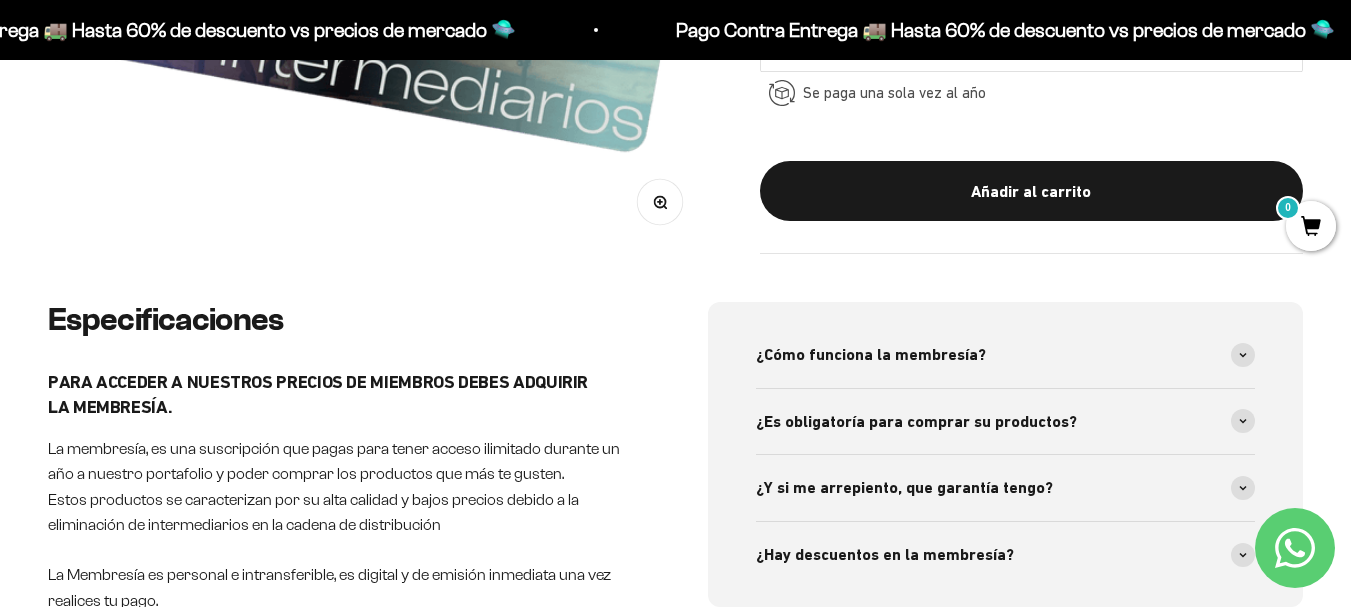 scroll, scrollTop: 833, scrollLeft: 0, axis: vertical 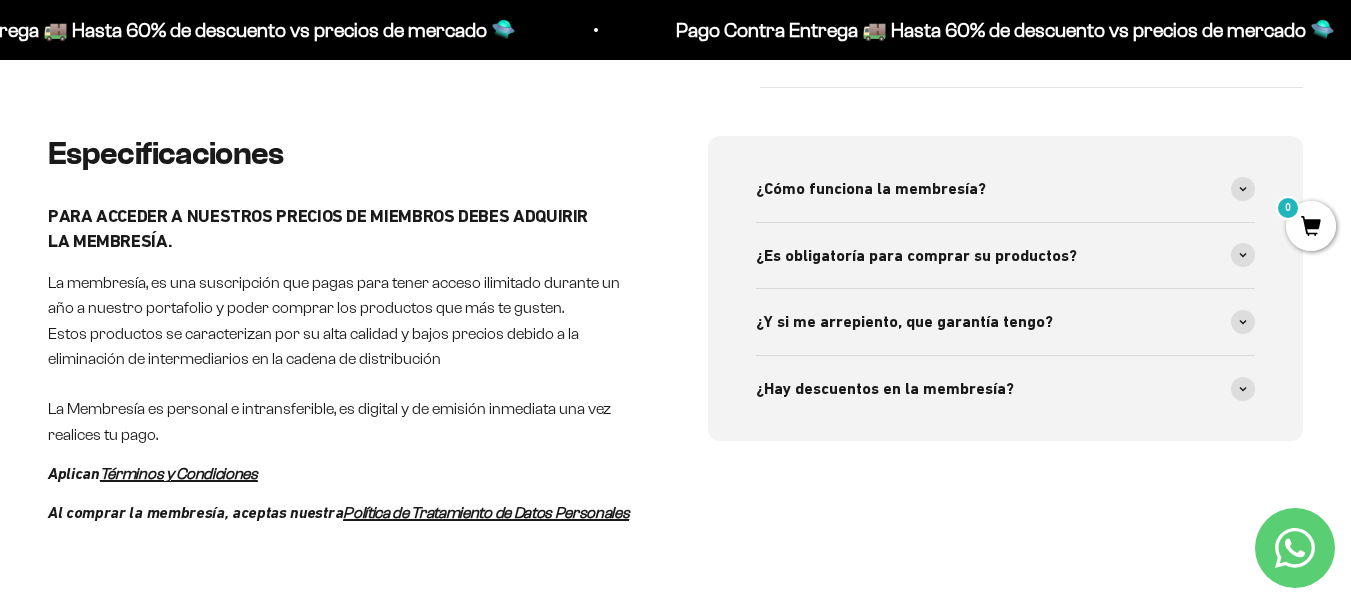 click on "¿Cómo funciona la membresía?" at bounding box center (1006, 189) 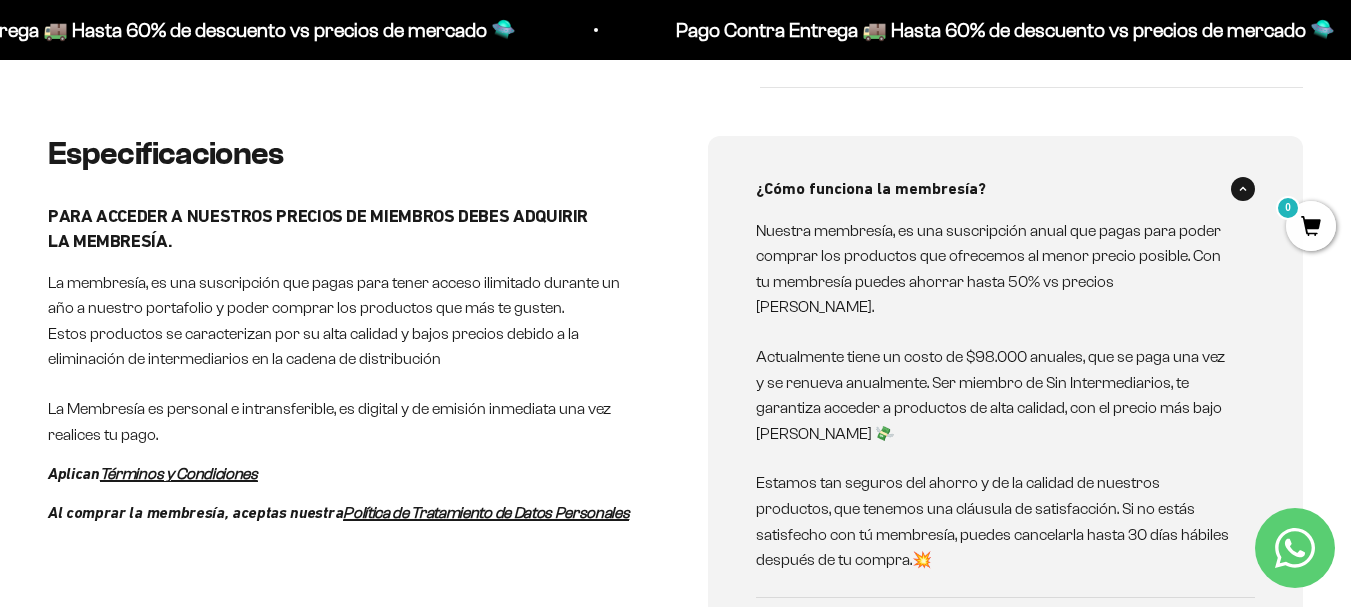 click on "Especificaciones PARA ACCEDER A NUESTROS  PRECIOS DE MIEMBROS DEBES ADQUIRIR LA MEMBRESÍA. La membresía, es una suscripción que pagas para tener acceso ilimitado durante un año a nuestro portafolio y poder comprar los productos que más te gusten. Estos productos se caracterizan por su alta calidad y bajos precios debido a la eliminación de intermediarios en la cadena de distribución La Membresía es personal e intransferible, es digital y de emisión inmediata una vez realices tu pago.   Aplican  Términos y Condiciones Al comprar la membresía, aceptas nuestra  Política de Tratamiento de Datos Personales
¿Cómo funciona la membresía?
Nuestra membresía, es una suscripción anual que pagas para poder comprar los productos que ofrecemos al menor precio posible. Con tu membresía puedes ahorrar hasta 50% vs precios de mercado.
¿Es obligatoría para comprar su productos?" at bounding box center [675, 476] 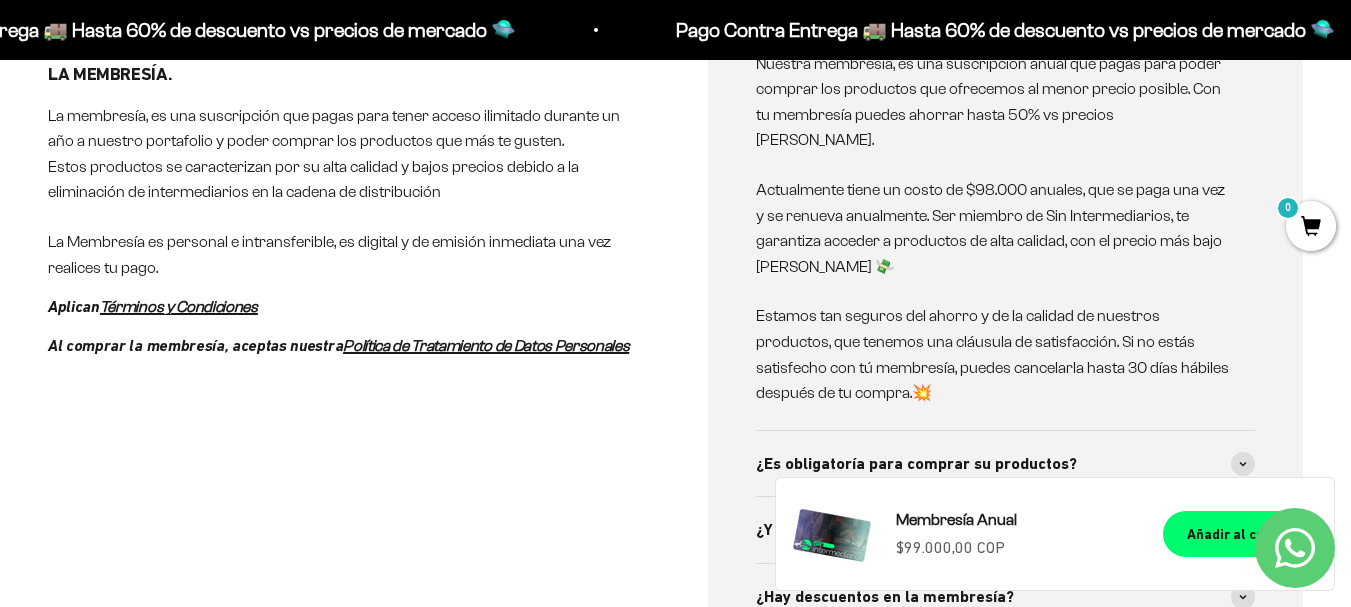 scroll, scrollTop: 1167, scrollLeft: 0, axis: vertical 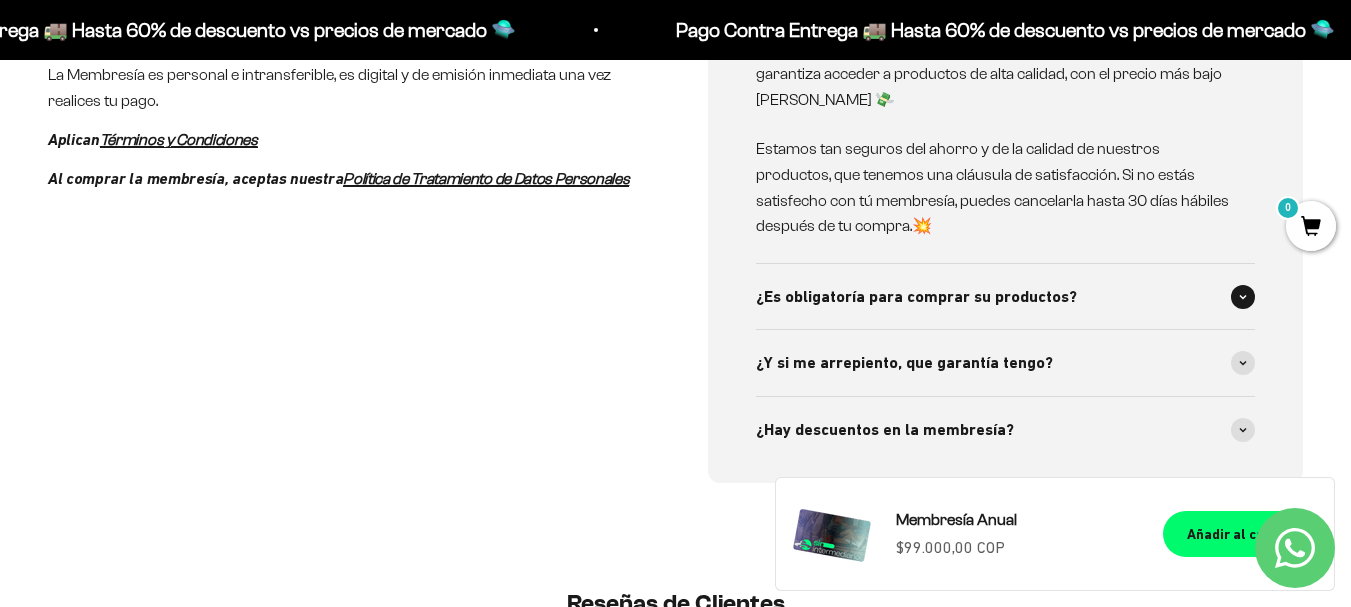 click on "¿Es obligatoría para comprar su productos?" at bounding box center [1006, 297] 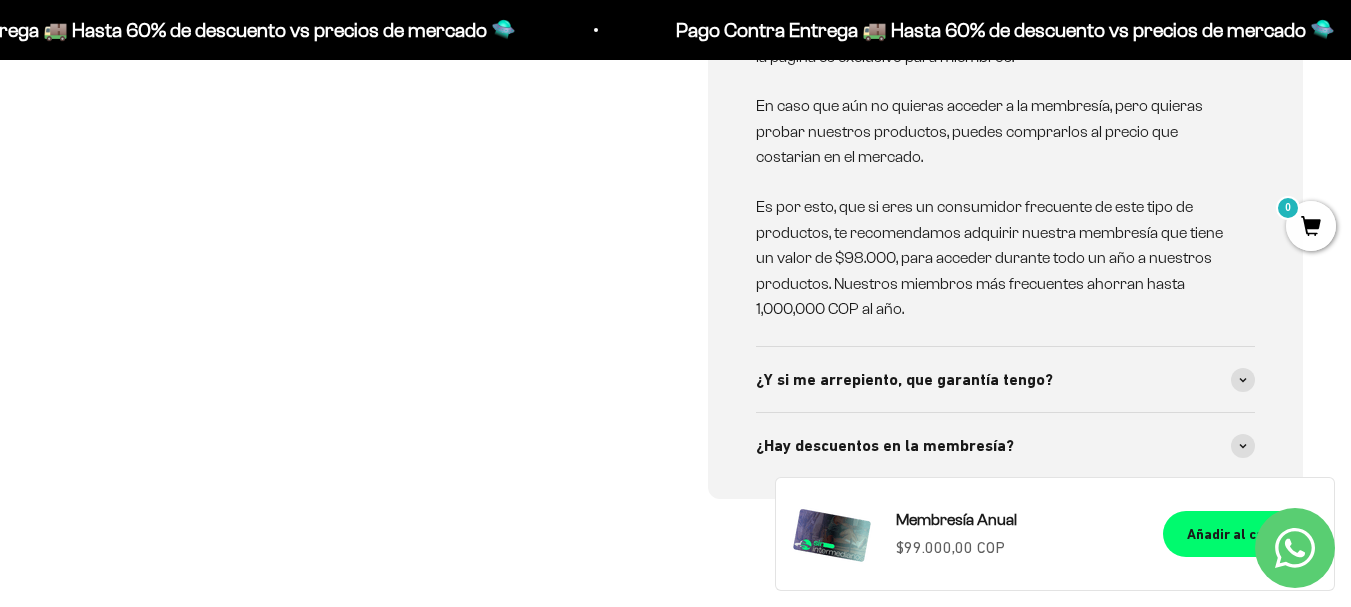 scroll, scrollTop: 1667, scrollLeft: 0, axis: vertical 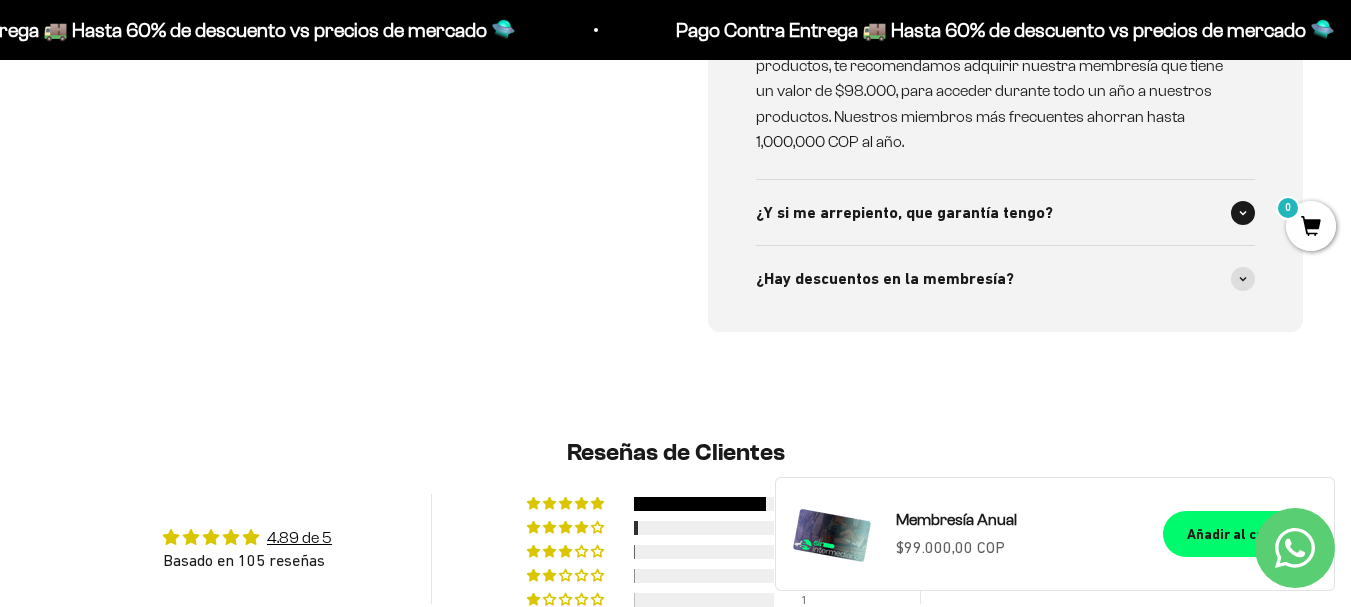 click on "¿Y si me arrepiento, que garantía tengo?" at bounding box center [1006, 213] 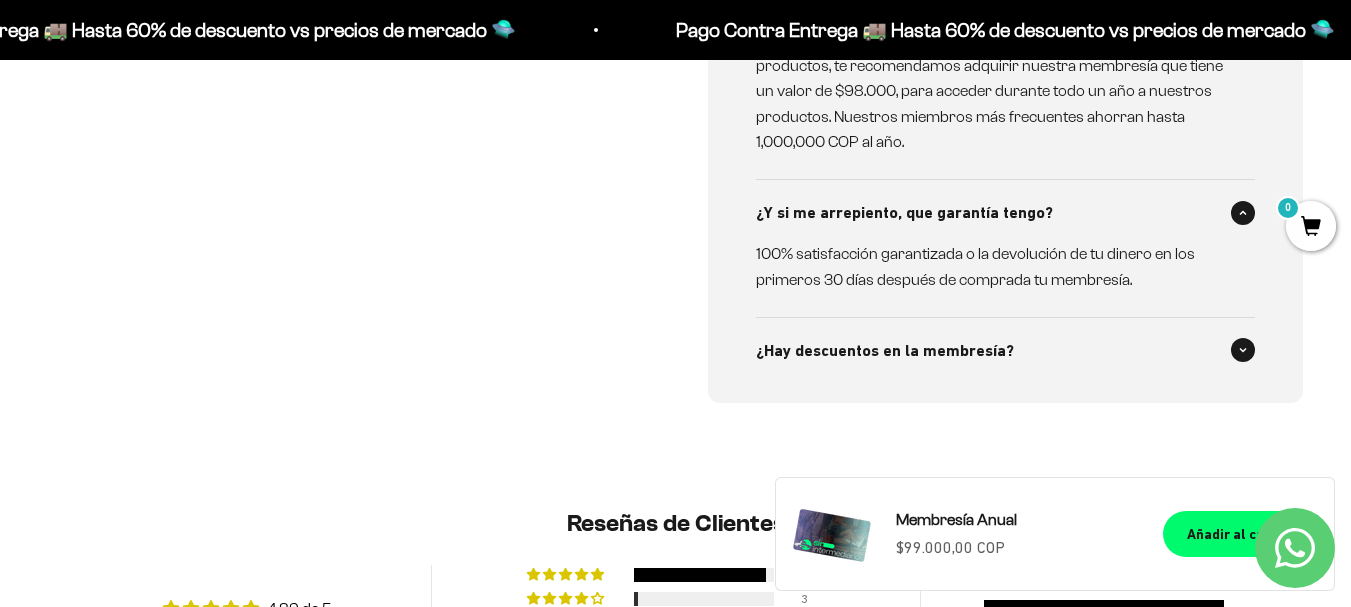 click on "¿Hay descuentos en la membresía?" at bounding box center (1006, 351) 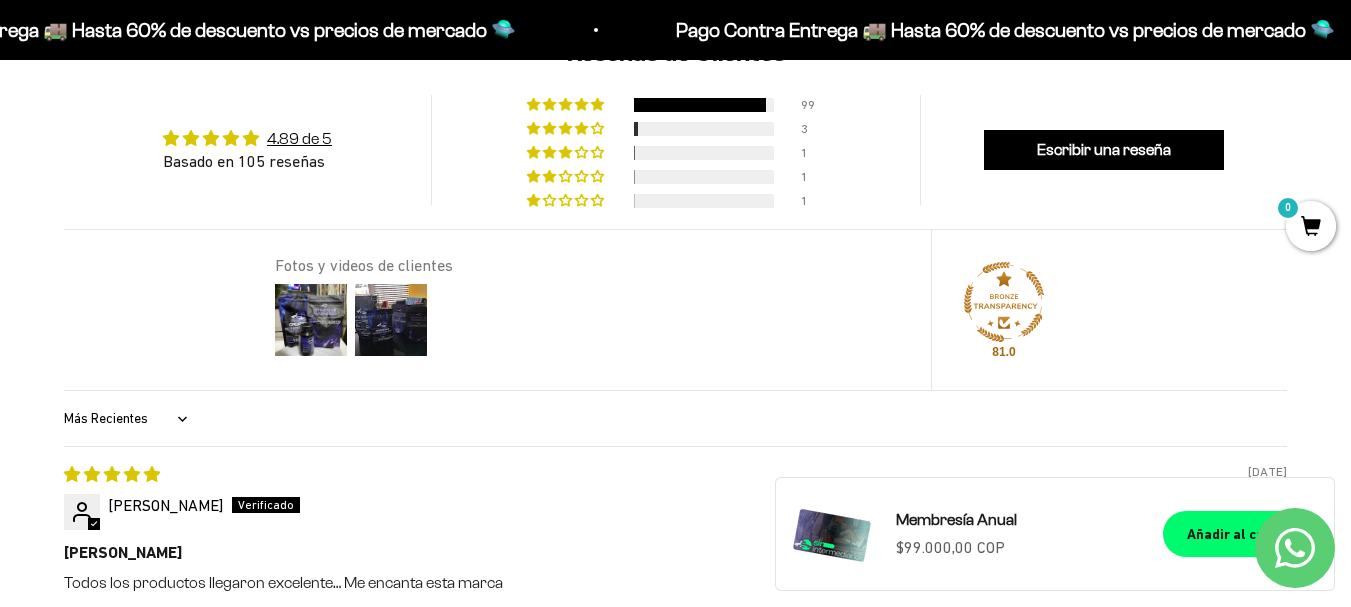 scroll, scrollTop: 2000, scrollLeft: 0, axis: vertical 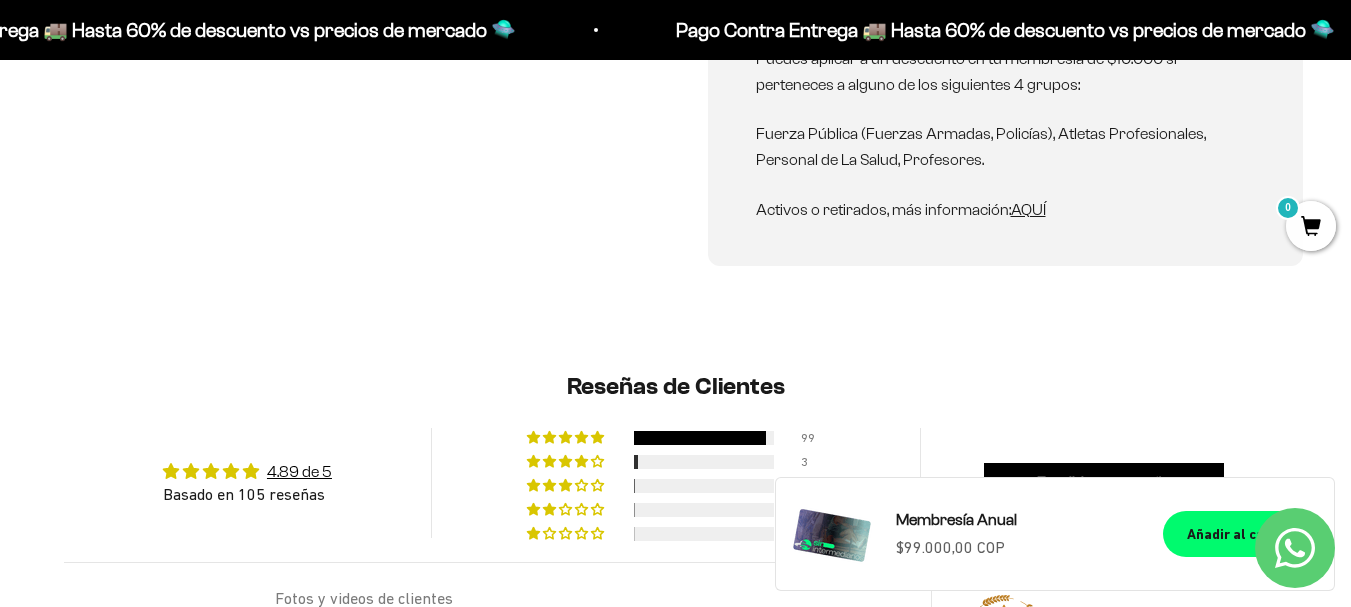 click on "AQUÍ" at bounding box center [1028, 209] 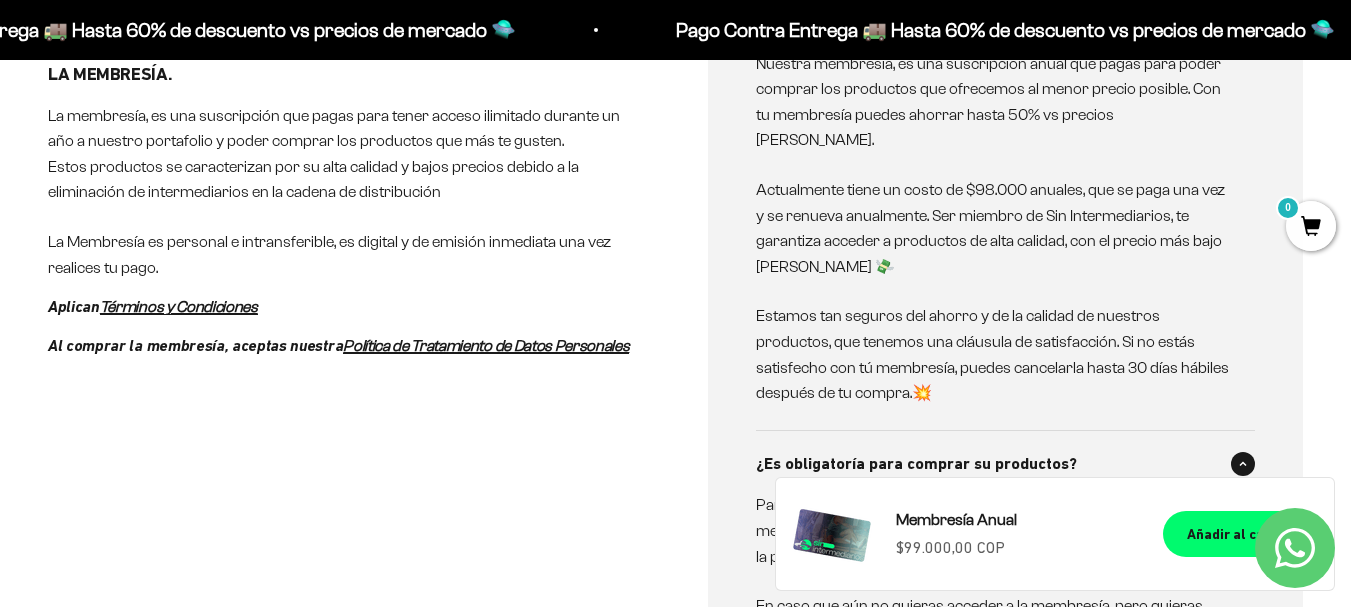 scroll, scrollTop: 0, scrollLeft: 0, axis: both 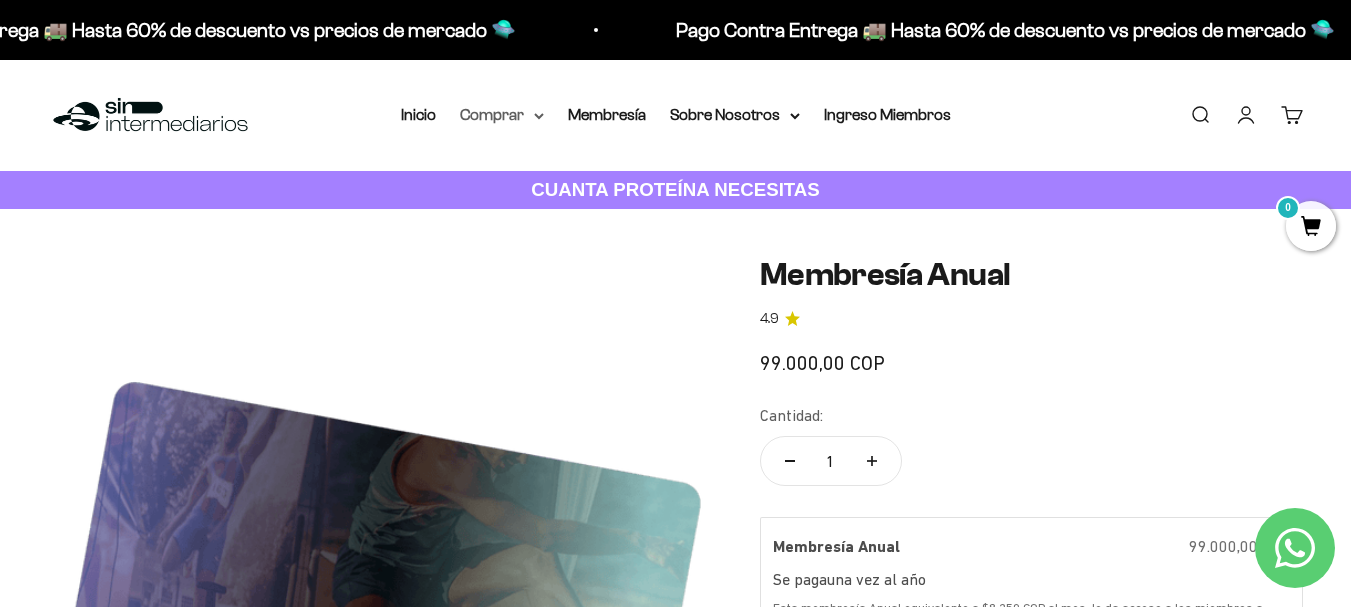 click 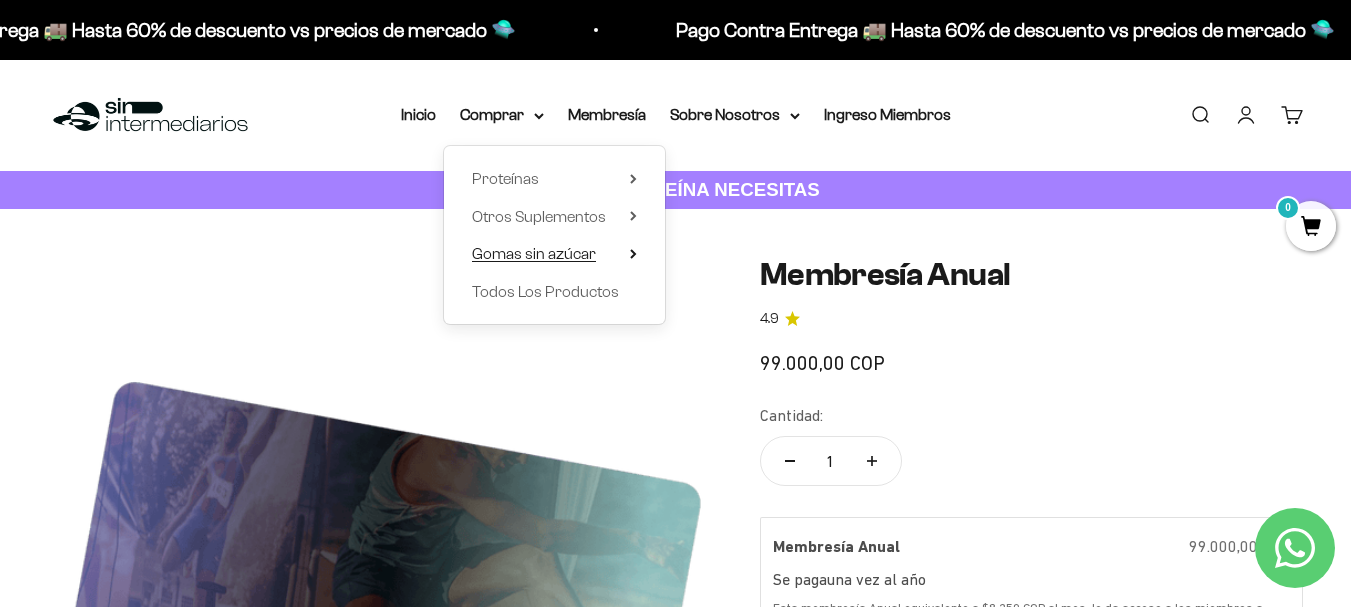 click on "Gomas sin azúcar" at bounding box center [534, 253] 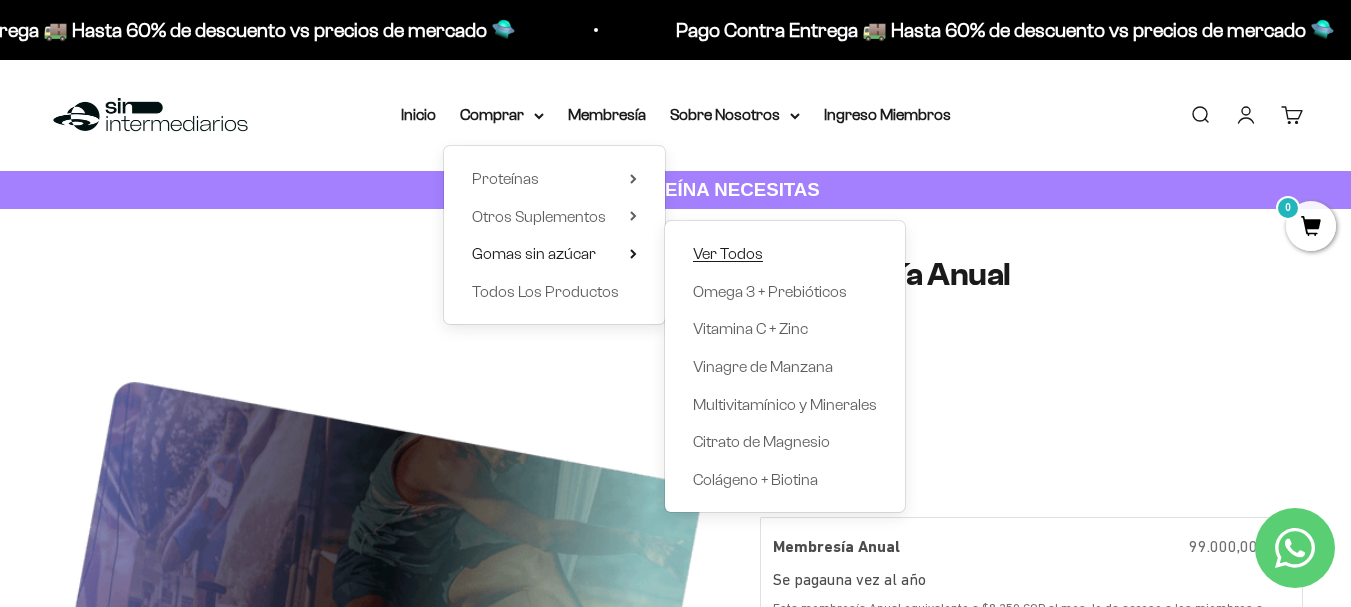 click on "Ver Todos" at bounding box center [728, 253] 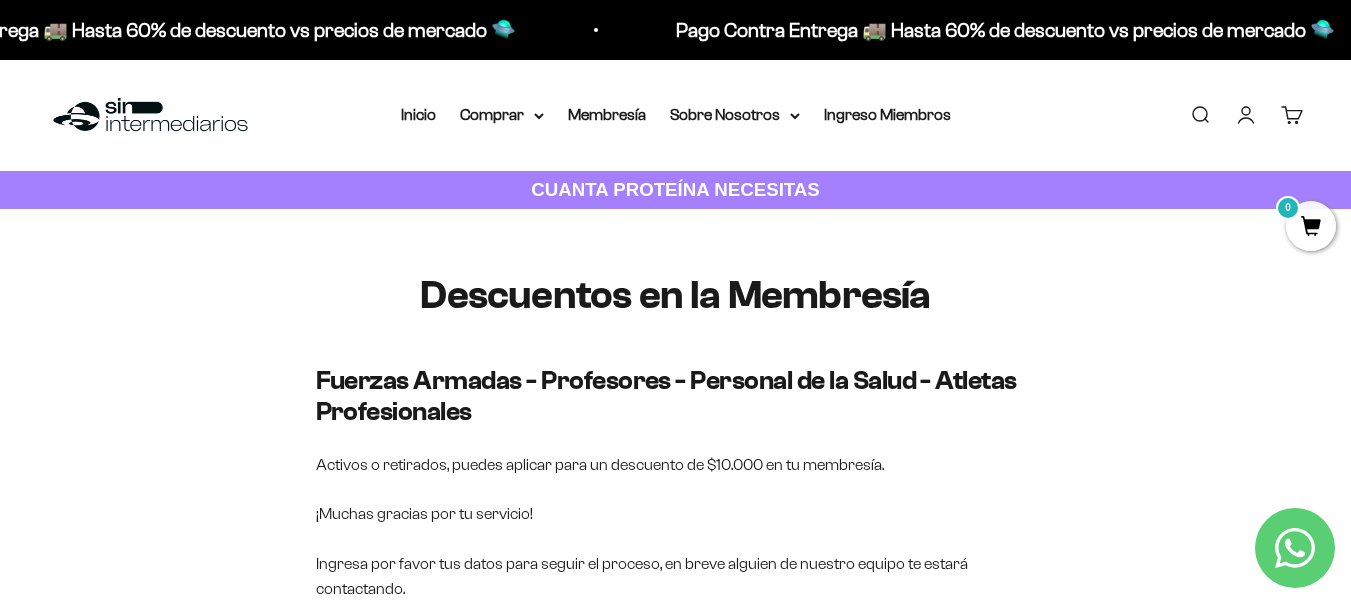 scroll, scrollTop: 167, scrollLeft: 0, axis: vertical 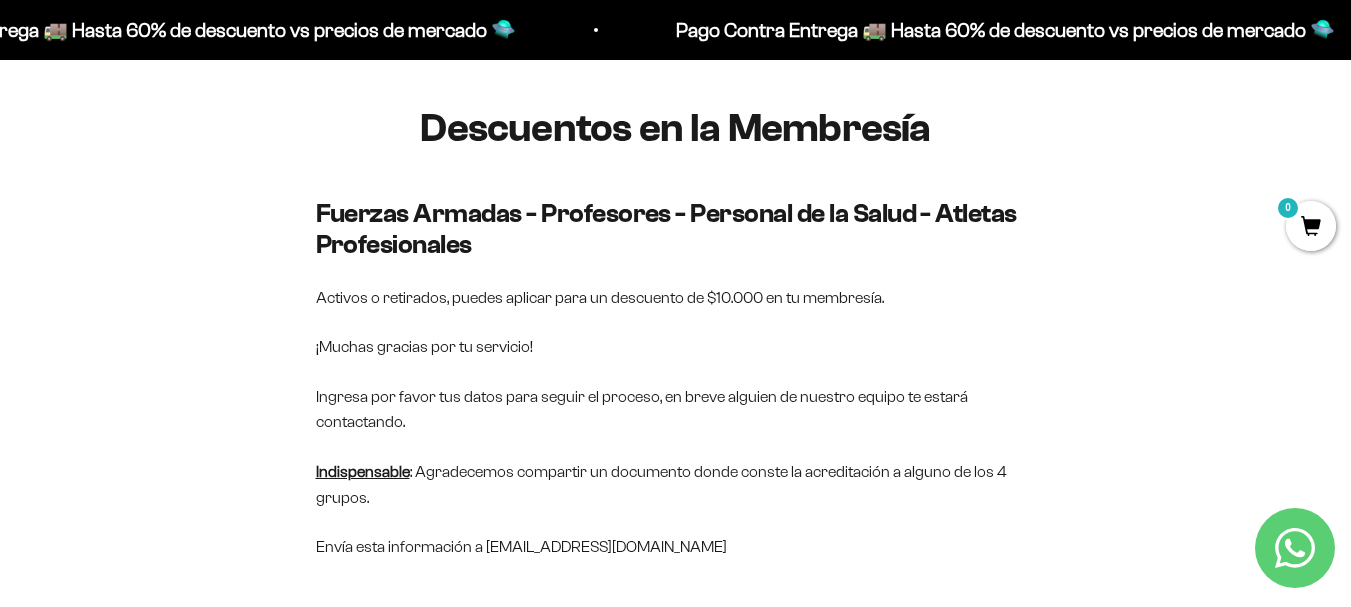 click on "Fuerzas Armadas - Profesores - Personal de la Salud - Atletas Profesionales
Activos o retirados, puedes aplicar para un descuento de $10.000 en tu membresía.
¡Muchas gracias por tu servicio!
Ingresa por favor tus datos para seguir el proceso, en breve alguien de nuestro equipo te estará contactando.
Indispensable : Agradecemos compartir un documento donde conste la acreditación a alguno de los 4 grupos.
Envía esta información a servicioalcliente@sinintermediarios.co" at bounding box center [676, 379] 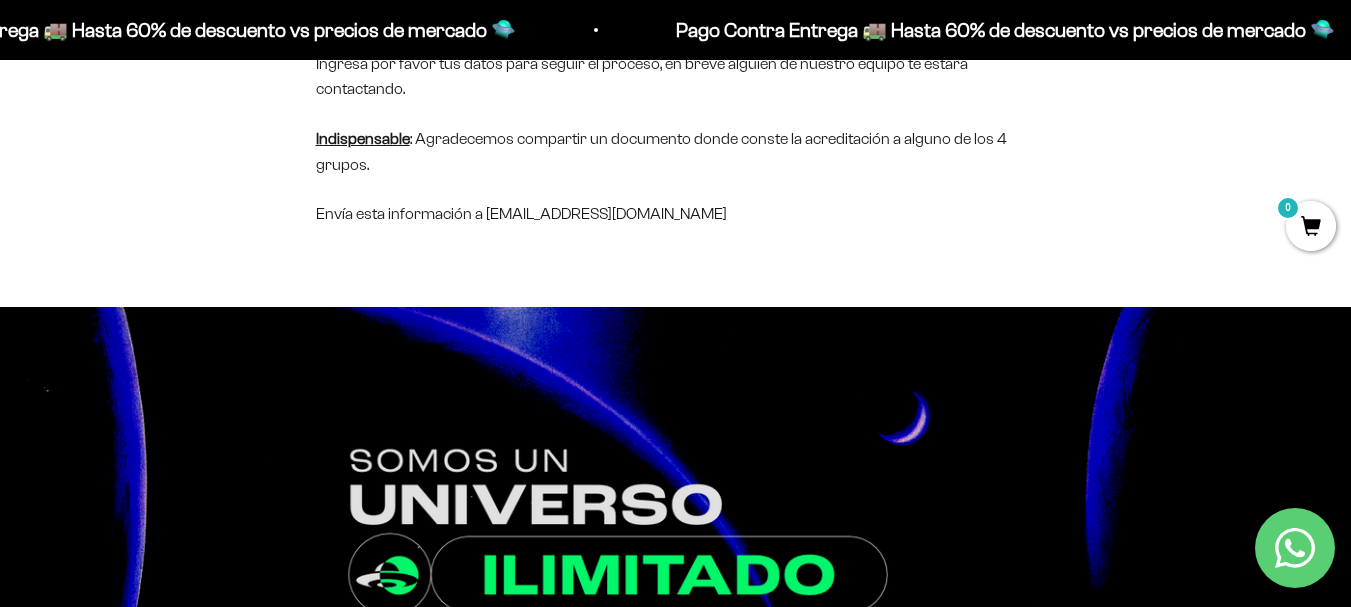 click on "Descuentos en la Membresía
Fuerzas Armadas - Profesores - Personal de la Salud - Atletas Profesionales
Activos o retirados, puedes aplicar para un descuento de $10.000 en tu membresía.
¡Muchas gracias por tu servicio!
Ingresa por favor tus datos para seguir el proceso, en breve alguien de nuestro equipo te estará contactando.
Indispensable : Agradecemos compartir un documento donde conste la acreditación a alguno de los 4 grupos.
Envía esta información a servicioalcliente@sinintermediarios.co" at bounding box center [675, 8] 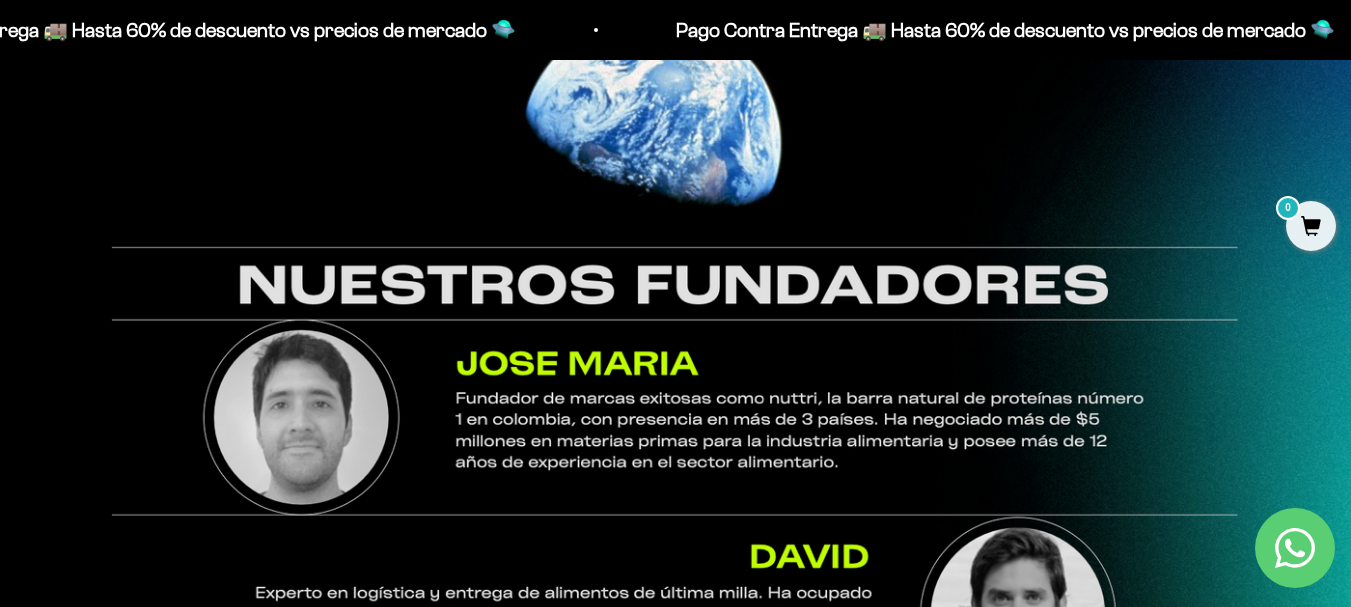 scroll, scrollTop: 2667, scrollLeft: 0, axis: vertical 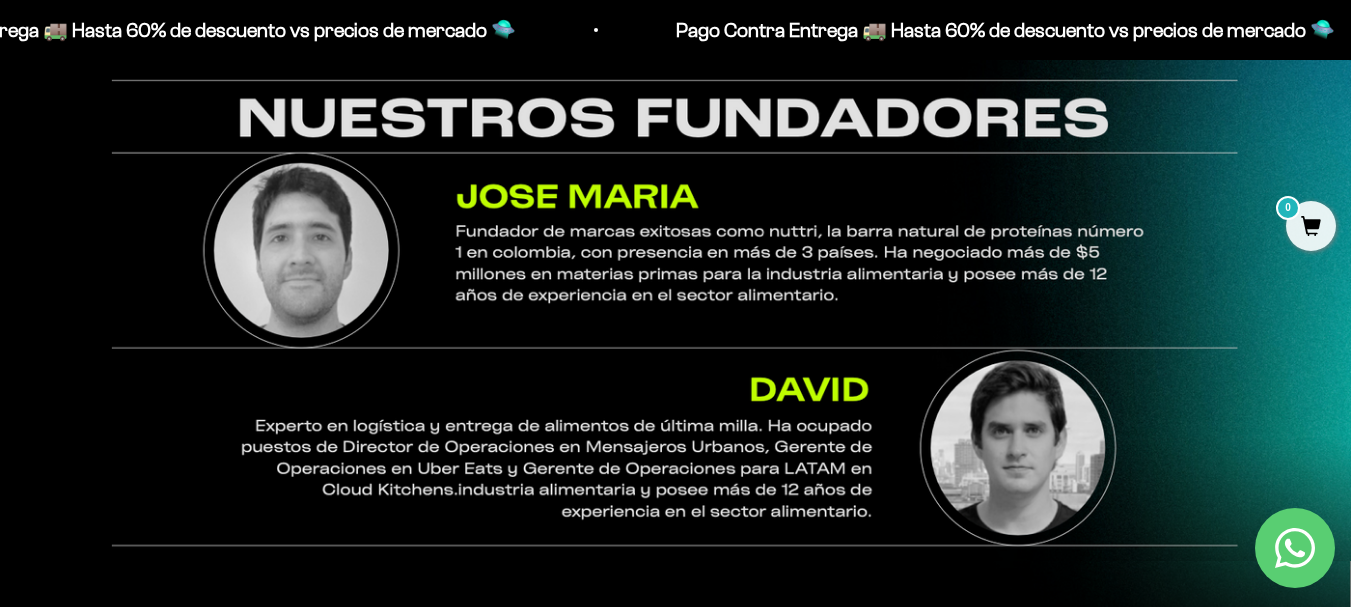 click at bounding box center [675, 196] 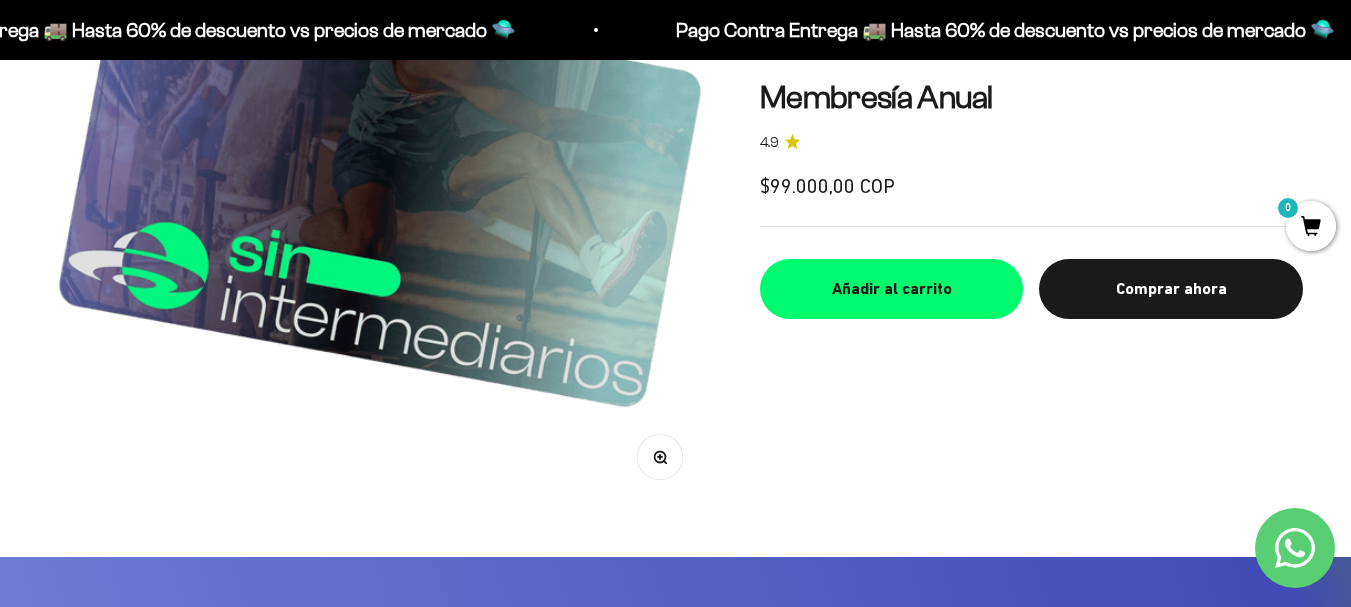 scroll, scrollTop: 2667, scrollLeft: 0, axis: vertical 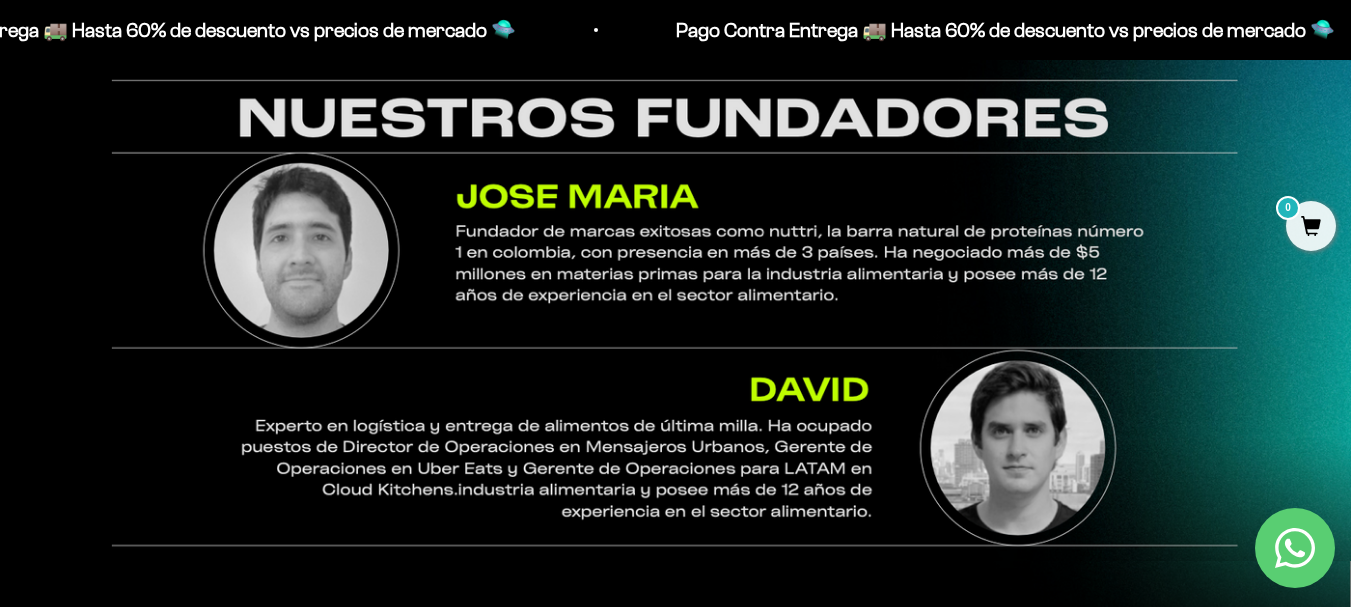 click at bounding box center [675, 196] 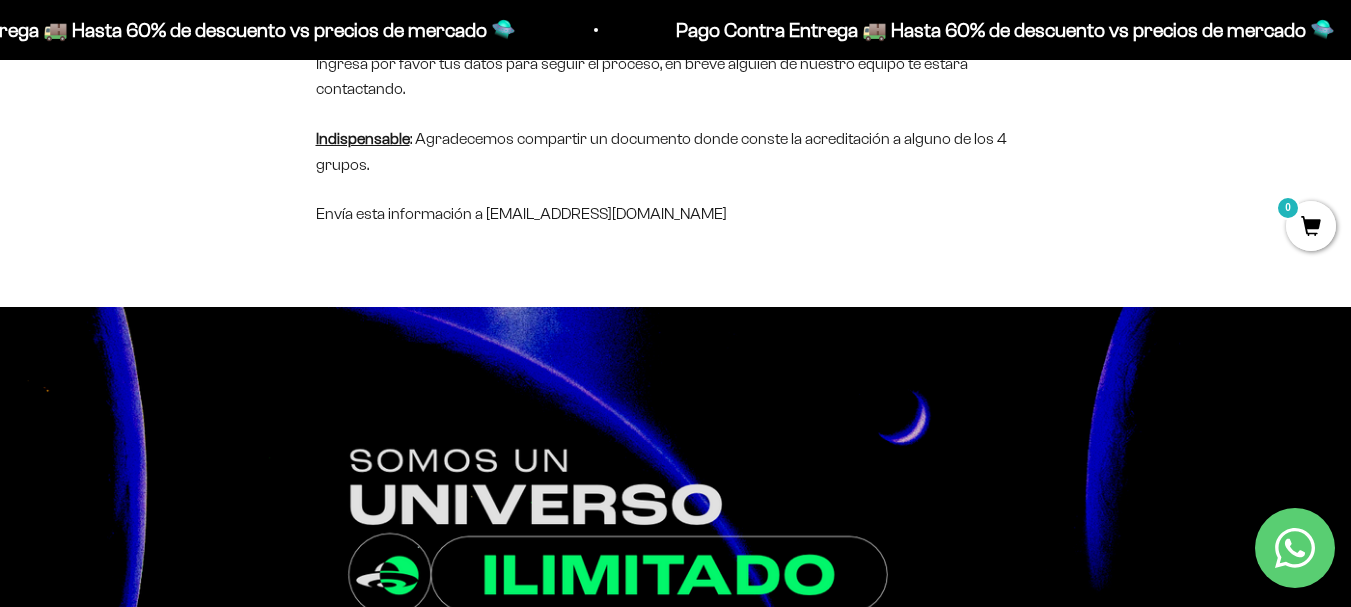 scroll, scrollTop: 0, scrollLeft: 0, axis: both 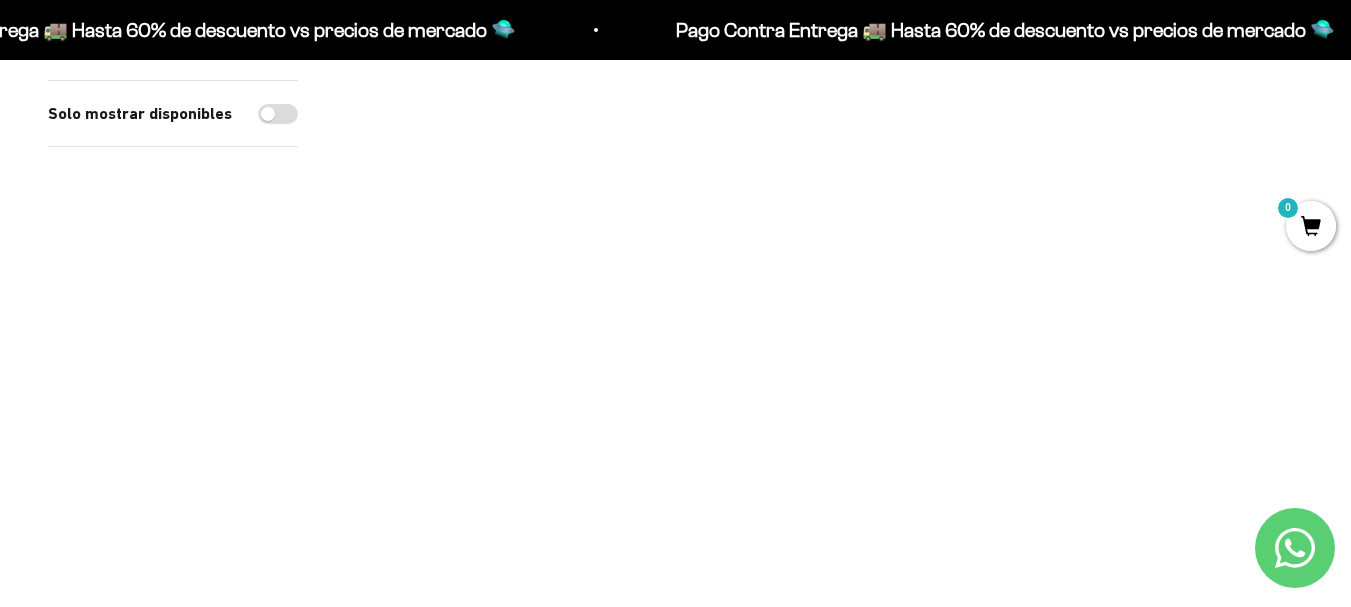 click on "Solo mostrar disponibles" at bounding box center (173, 447) 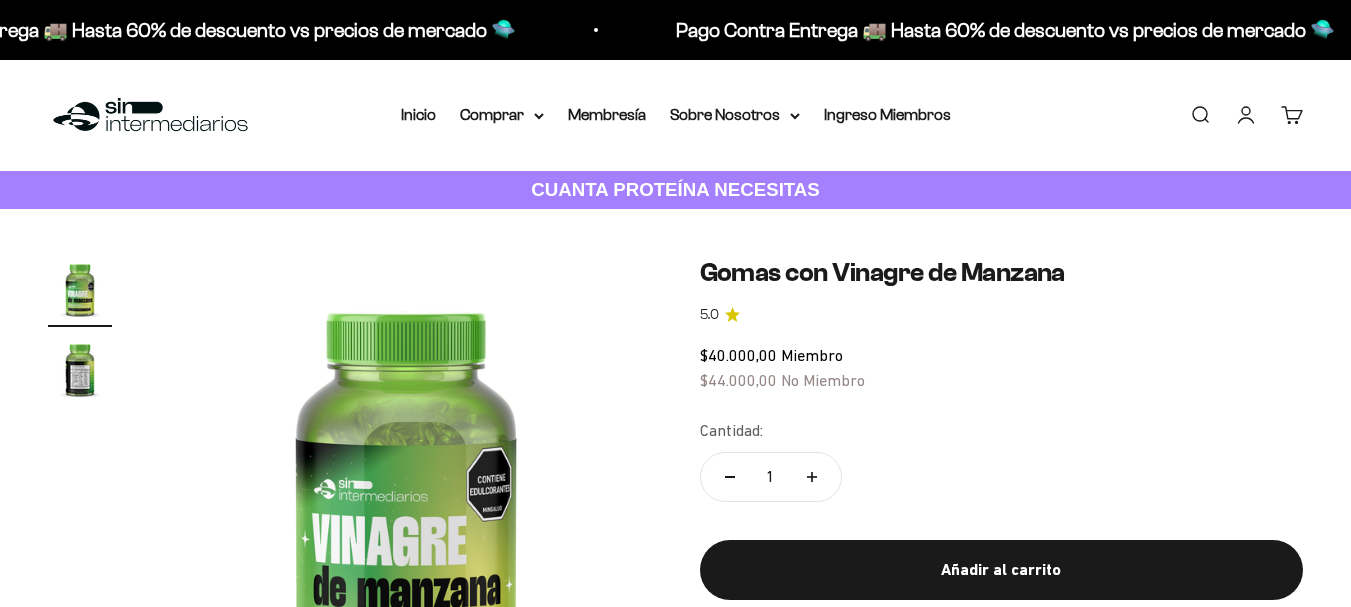 scroll, scrollTop: 166, scrollLeft: 0, axis: vertical 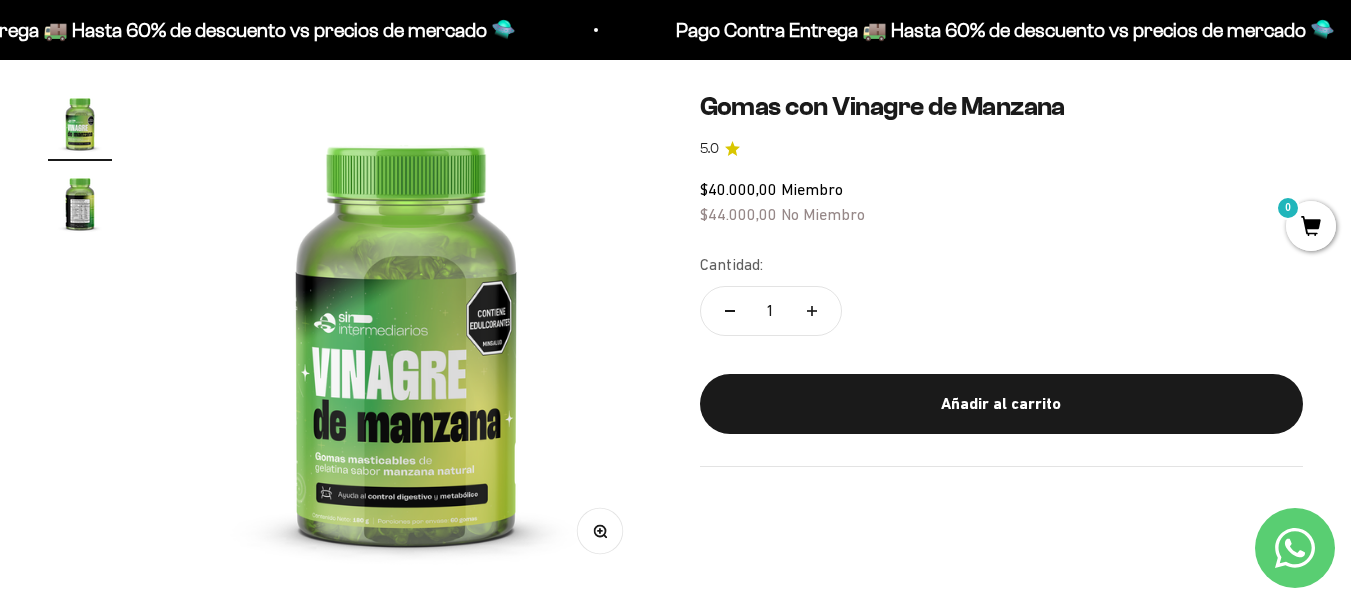click at bounding box center (80, 203) 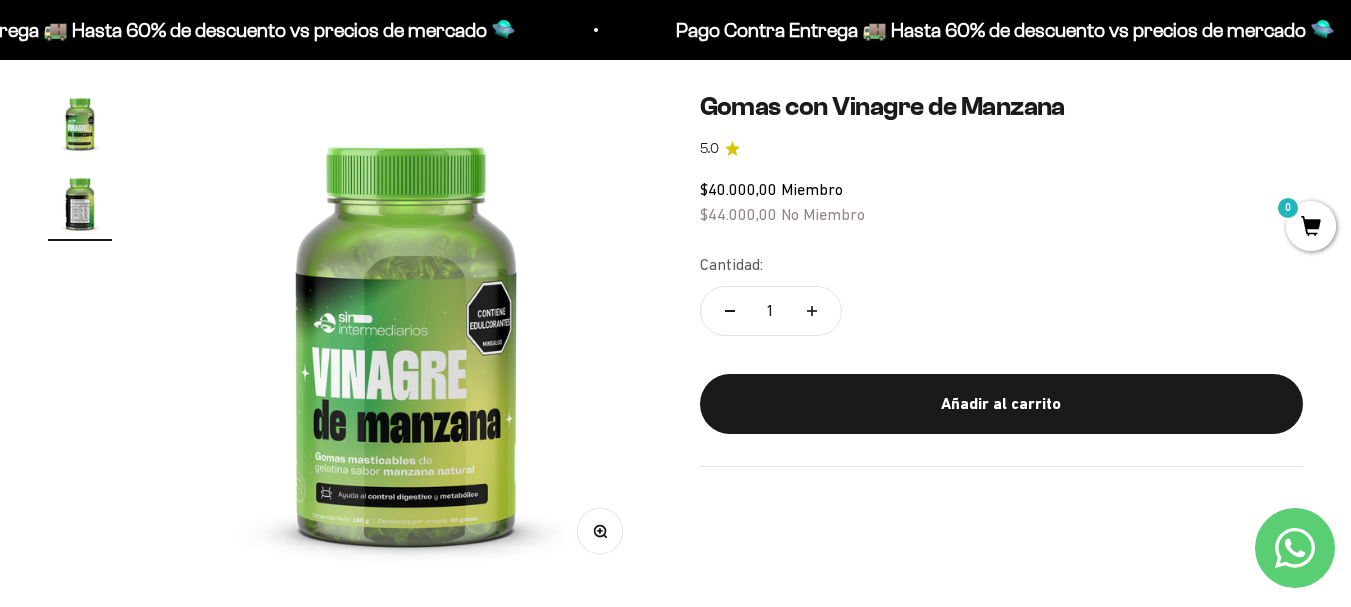 scroll, scrollTop: 0, scrollLeft: 503, axis: horizontal 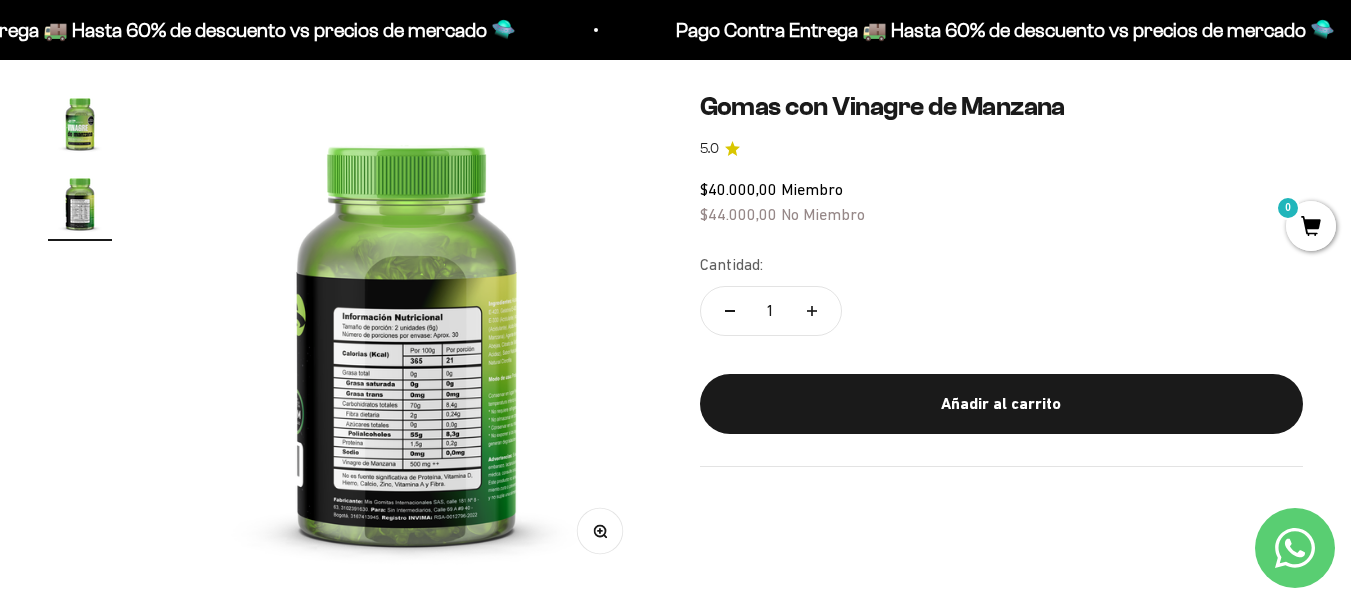 click at bounding box center (407, 337) 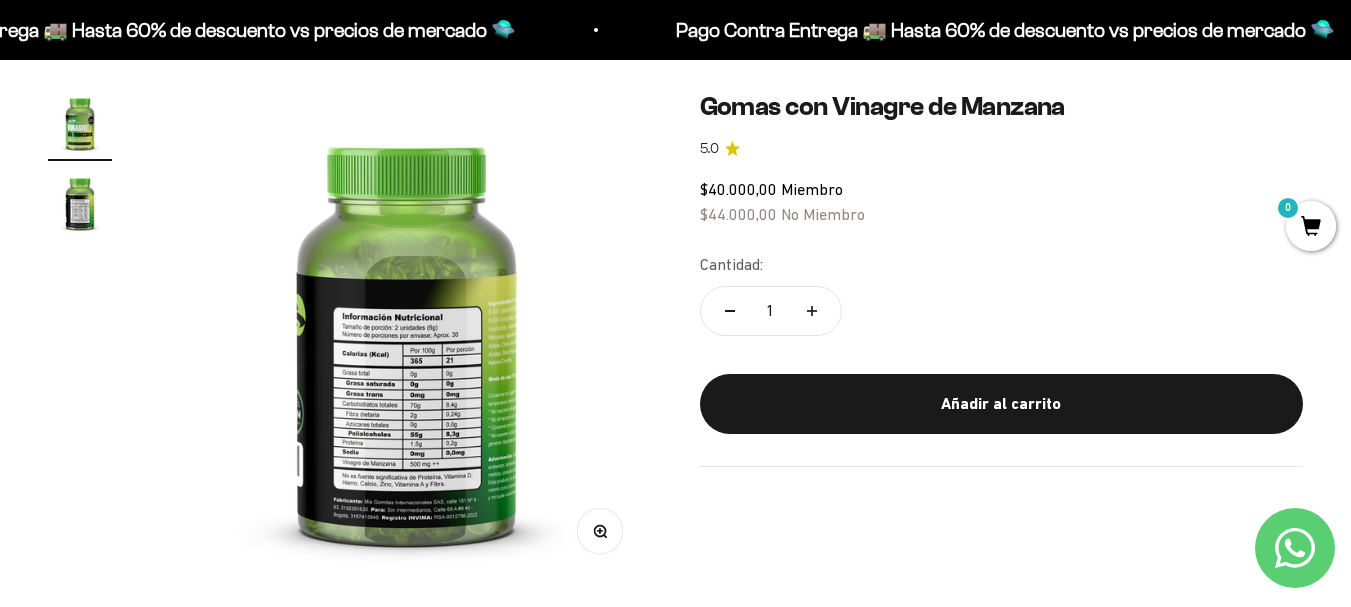 scroll, scrollTop: 0, scrollLeft: 0, axis: both 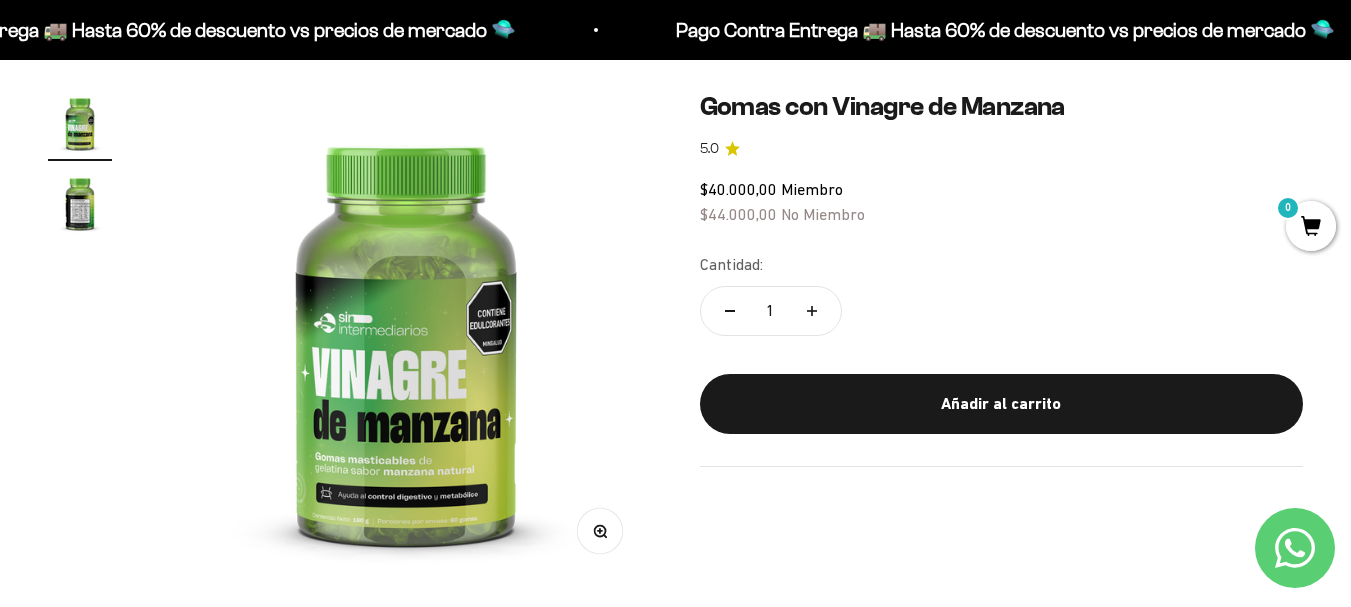 click at bounding box center [406, 337] 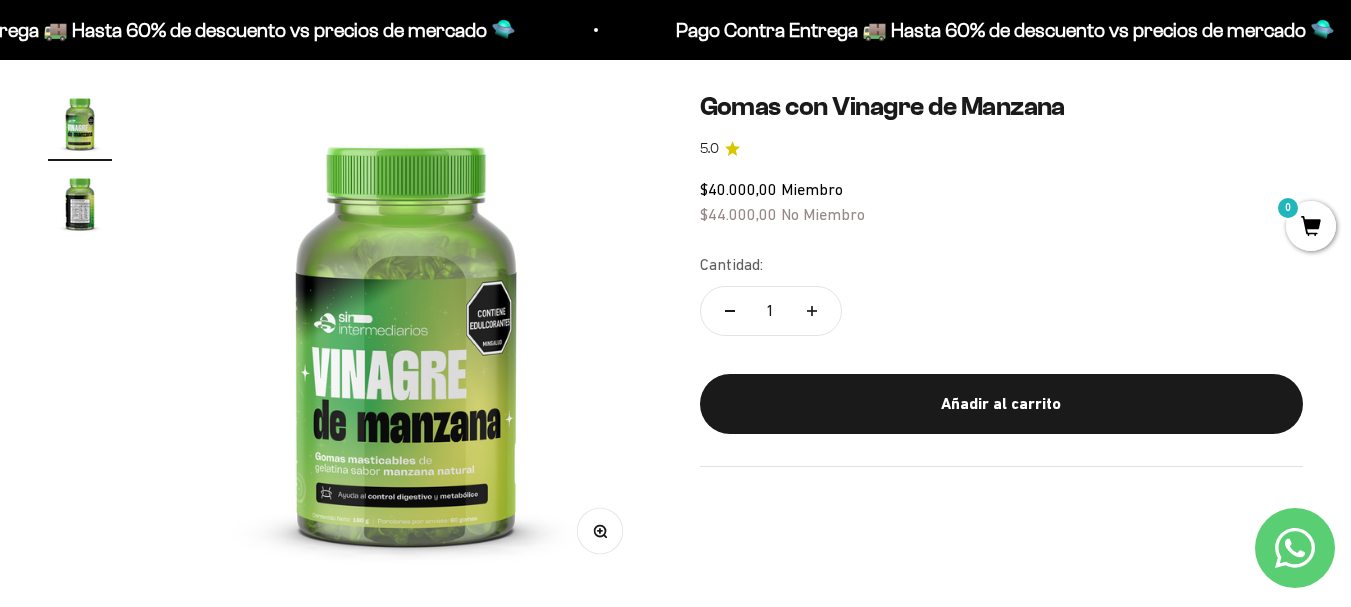 click on "Zoom" at bounding box center [599, 530] 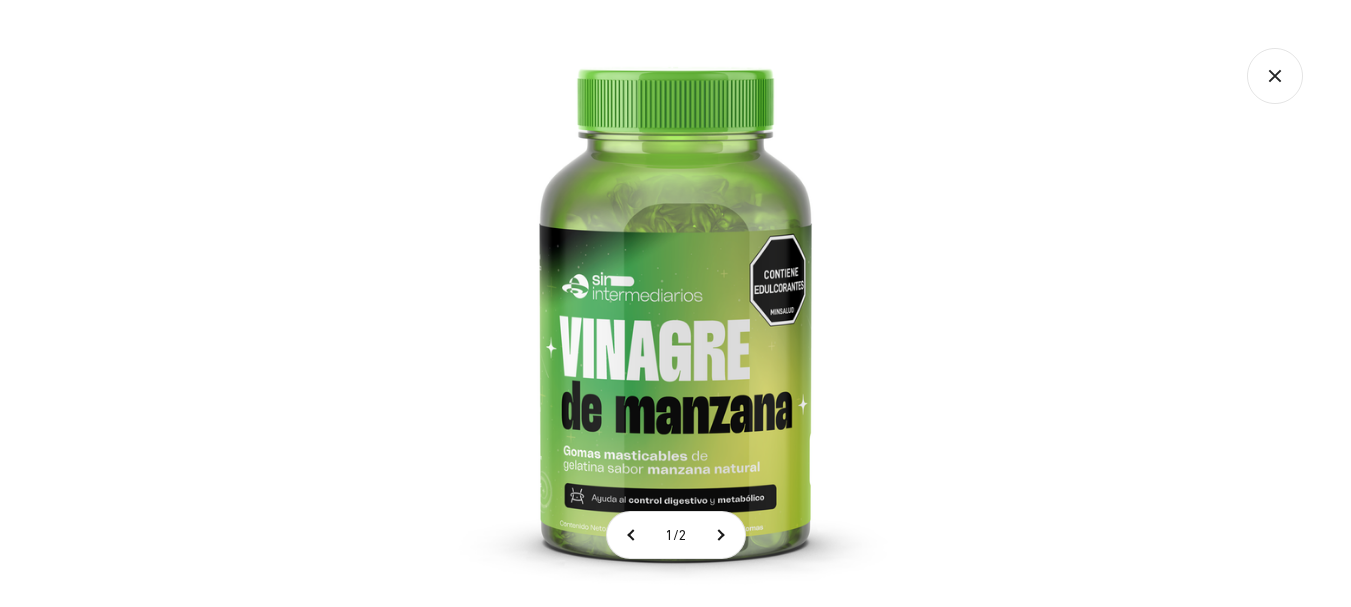 click at bounding box center (675, 303) 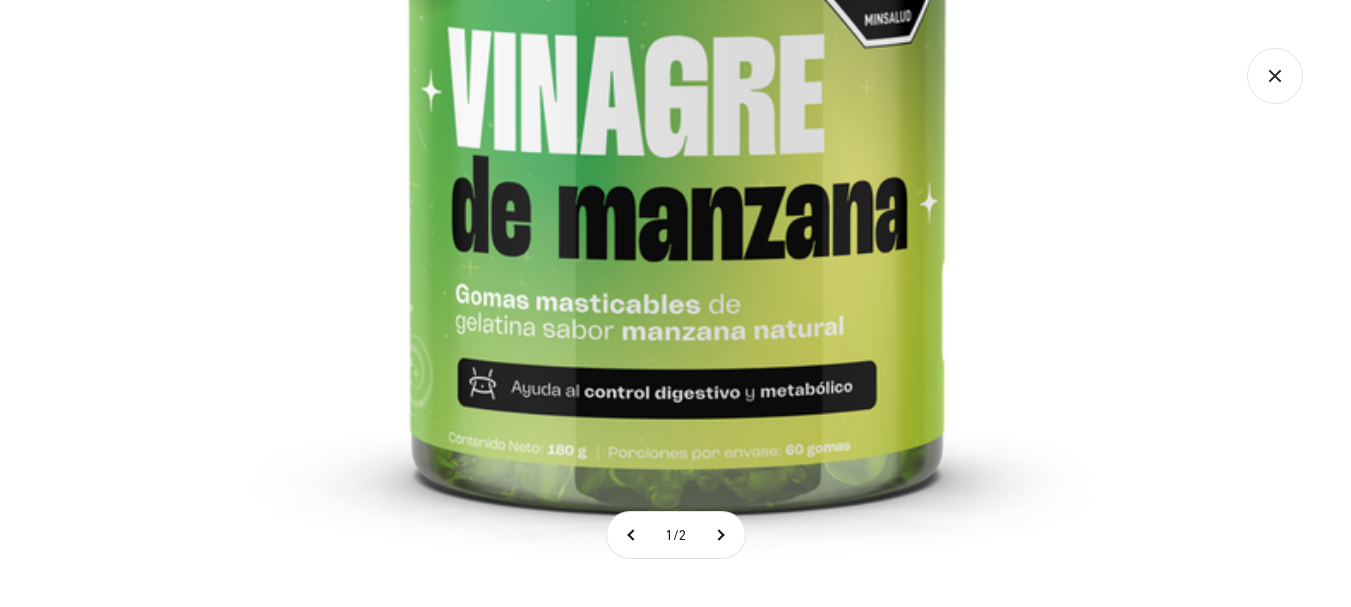click at bounding box center (677, 3) 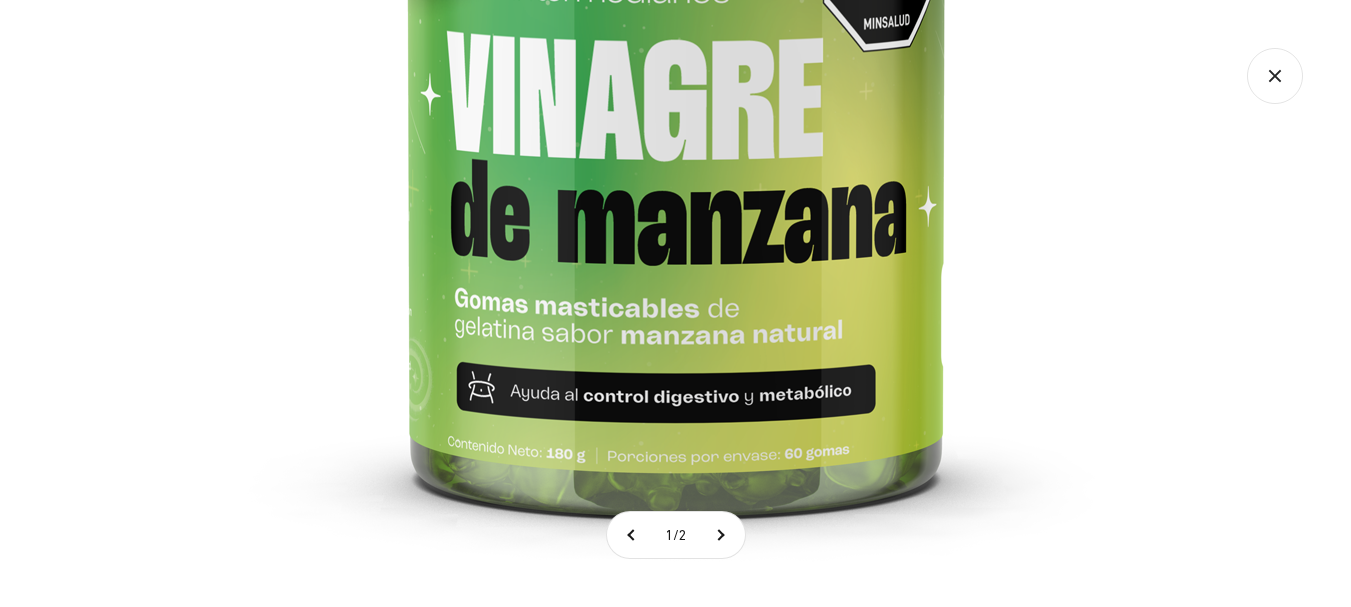 click 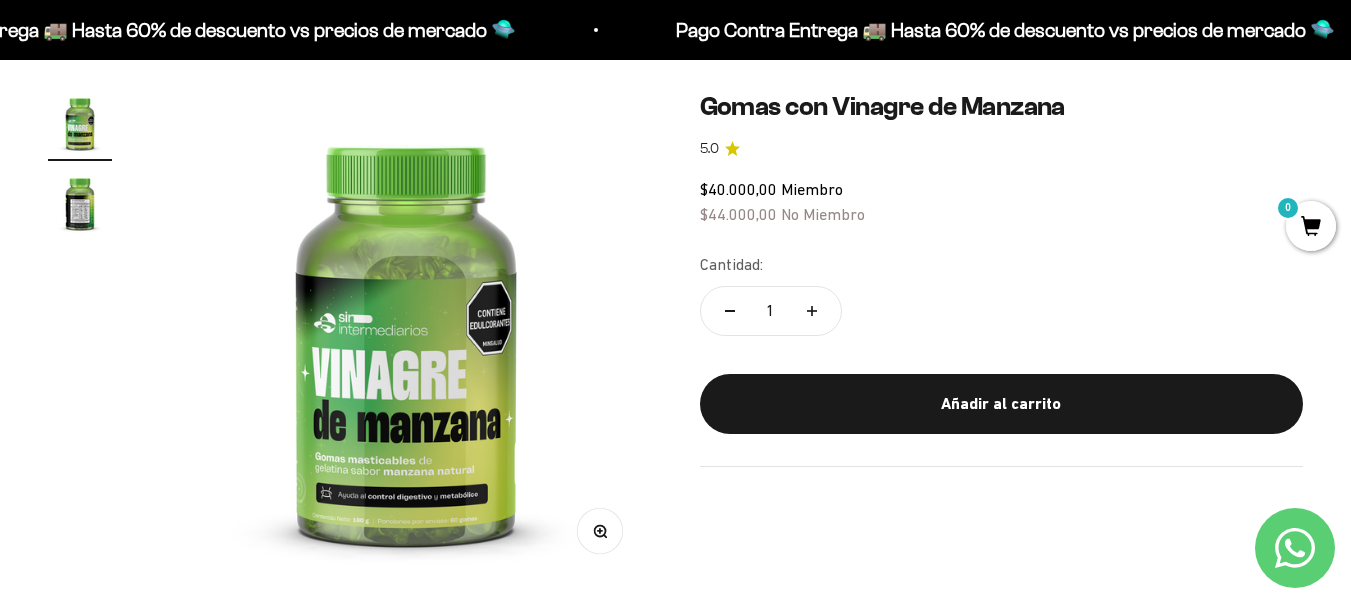 click on "$40.000,00   Miembro $44.000,00   No Miembro" 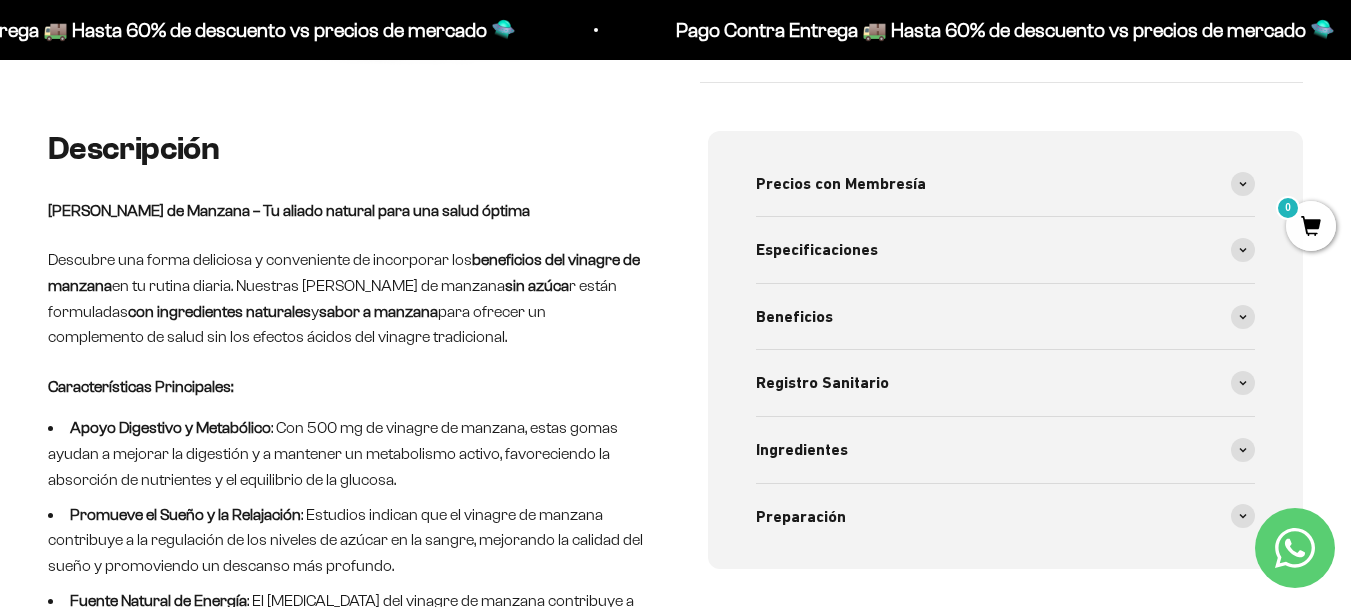 click on "Descubre una forma deliciosa y conveniente de incorporar los  beneficios del vinagre de manzana  en tu rutina diaria. Nuestras [PERSON_NAME] de manzana  sin azúca r están formuladas  con ingredientes naturales  y  sabor a manzana  para ofrecer un complemento de salud sin los efectos ácidos del vinagre tradicional." at bounding box center (346, 298) 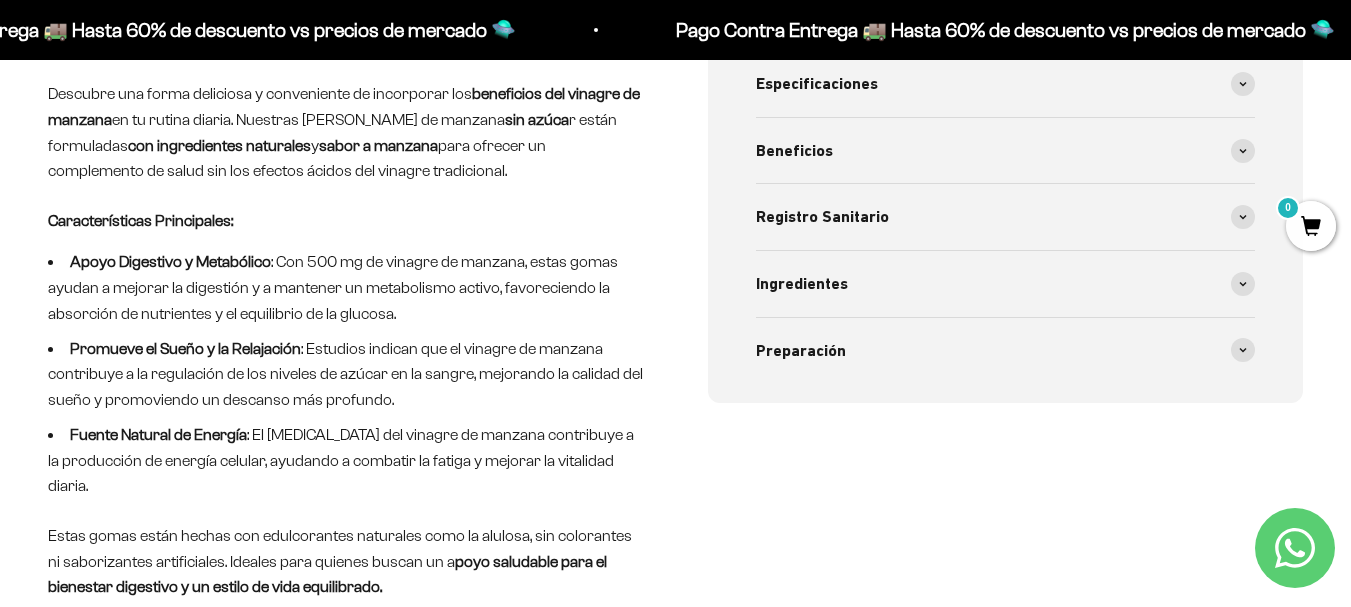 scroll, scrollTop: 666, scrollLeft: 0, axis: vertical 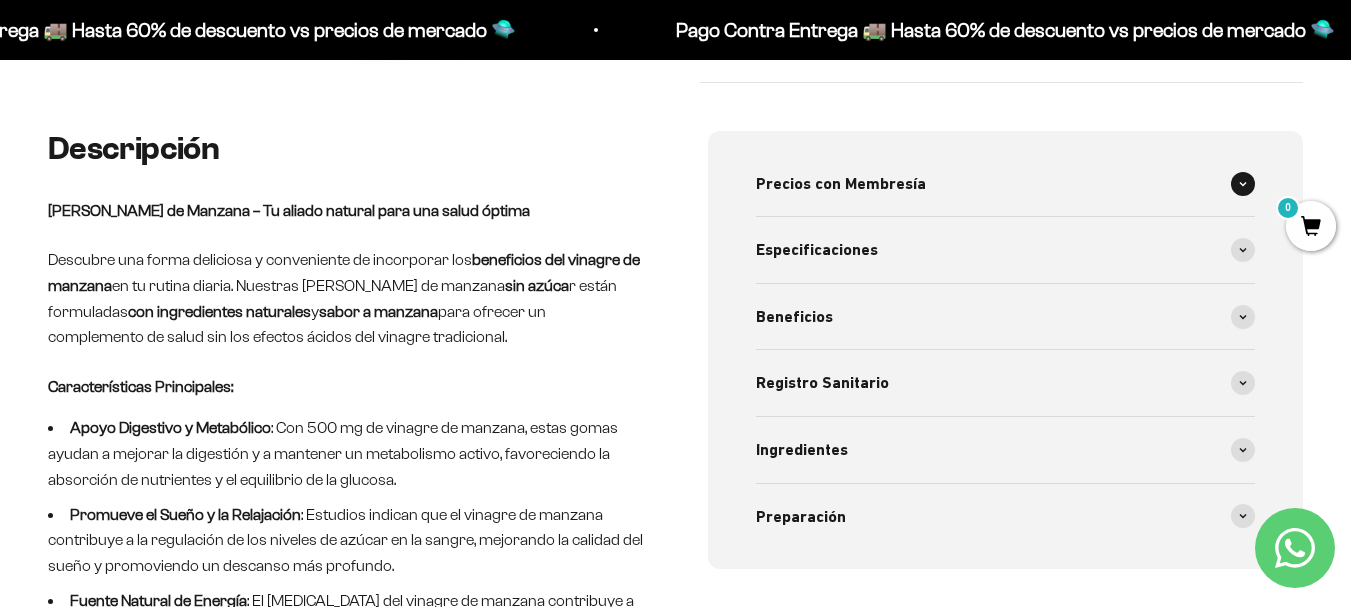 click on "Precios con Membresía" at bounding box center [841, 184] 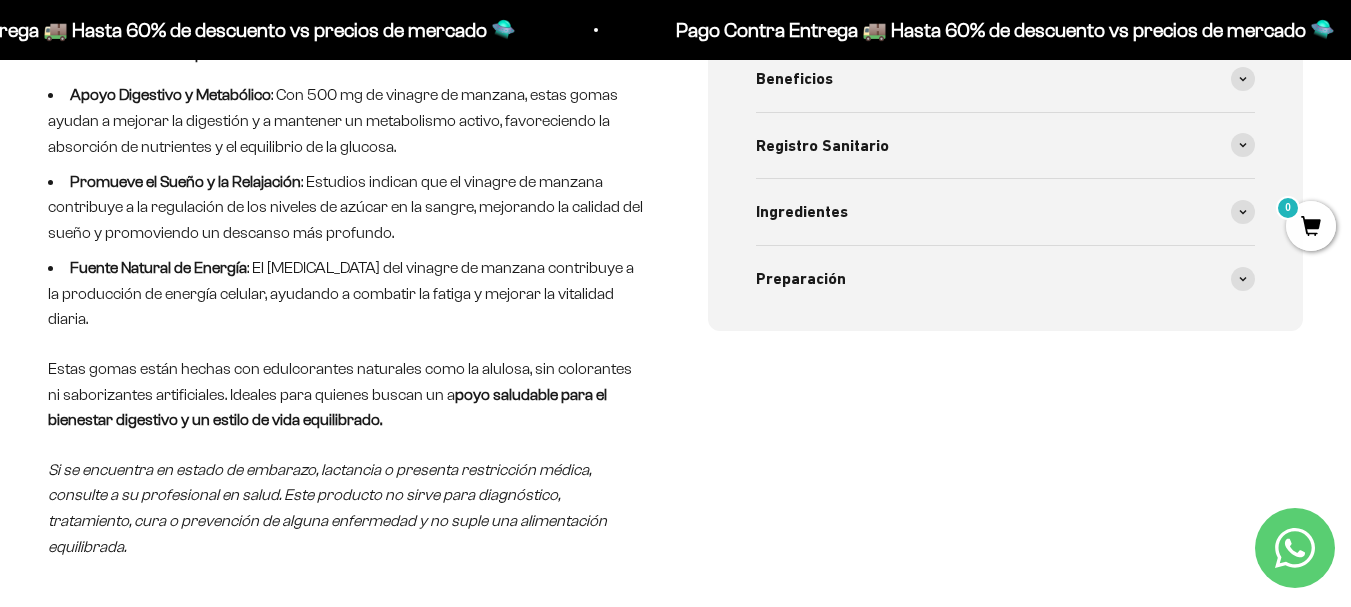 scroll, scrollTop: 666, scrollLeft: 0, axis: vertical 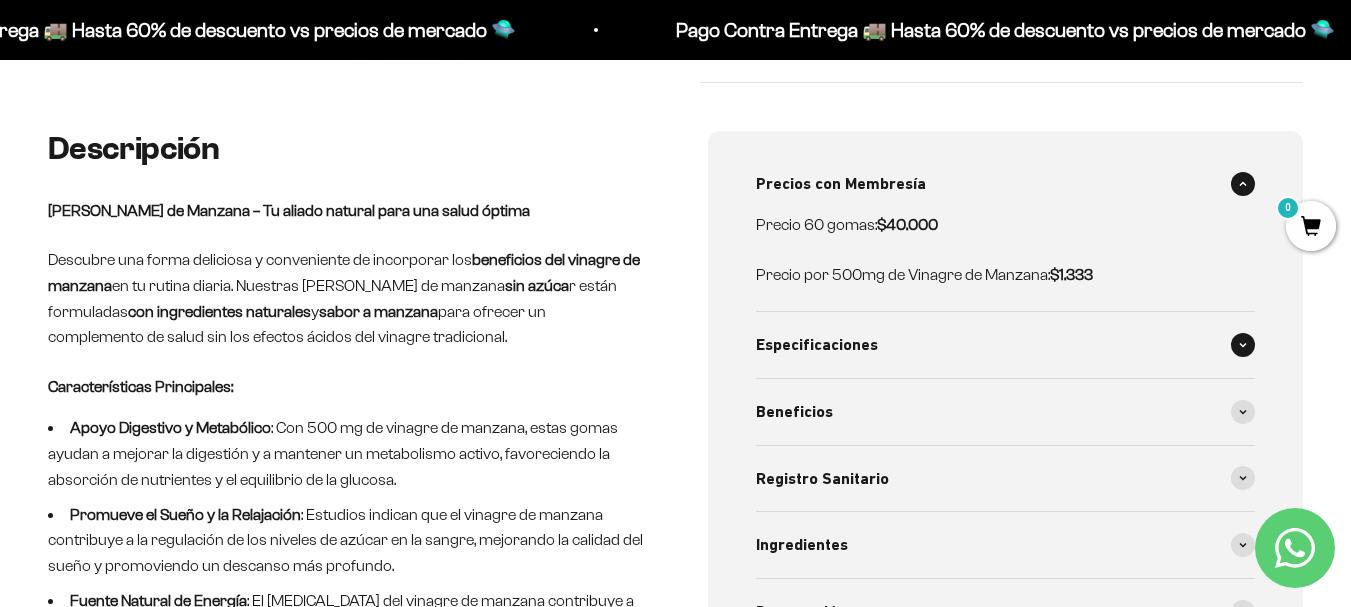 click on "Especificaciones" at bounding box center [1006, 345] 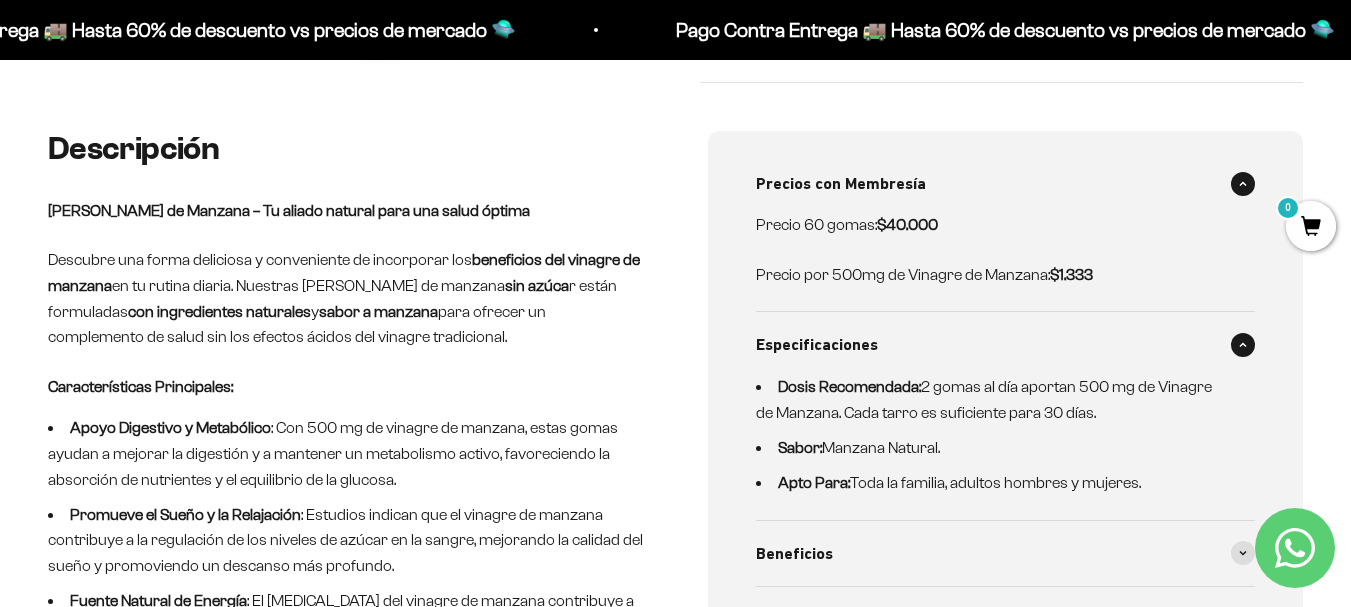 click on "Características Principales:" at bounding box center [346, 387] 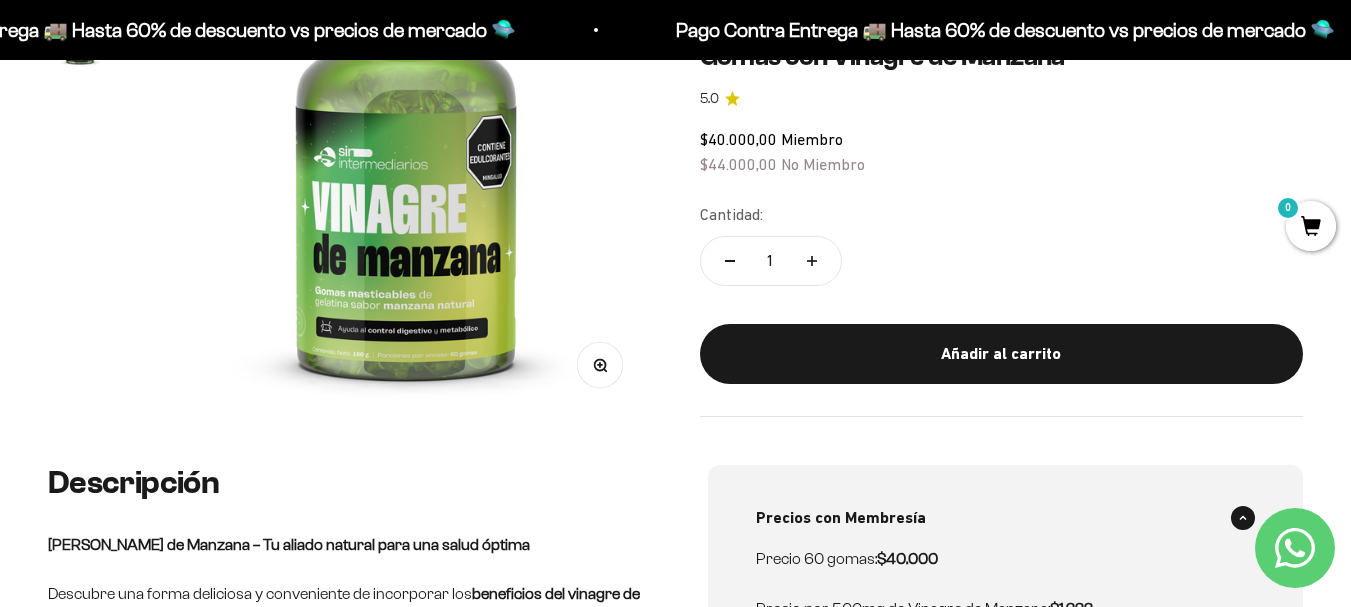 scroll, scrollTop: 166, scrollLeft: 0, axis: vertical 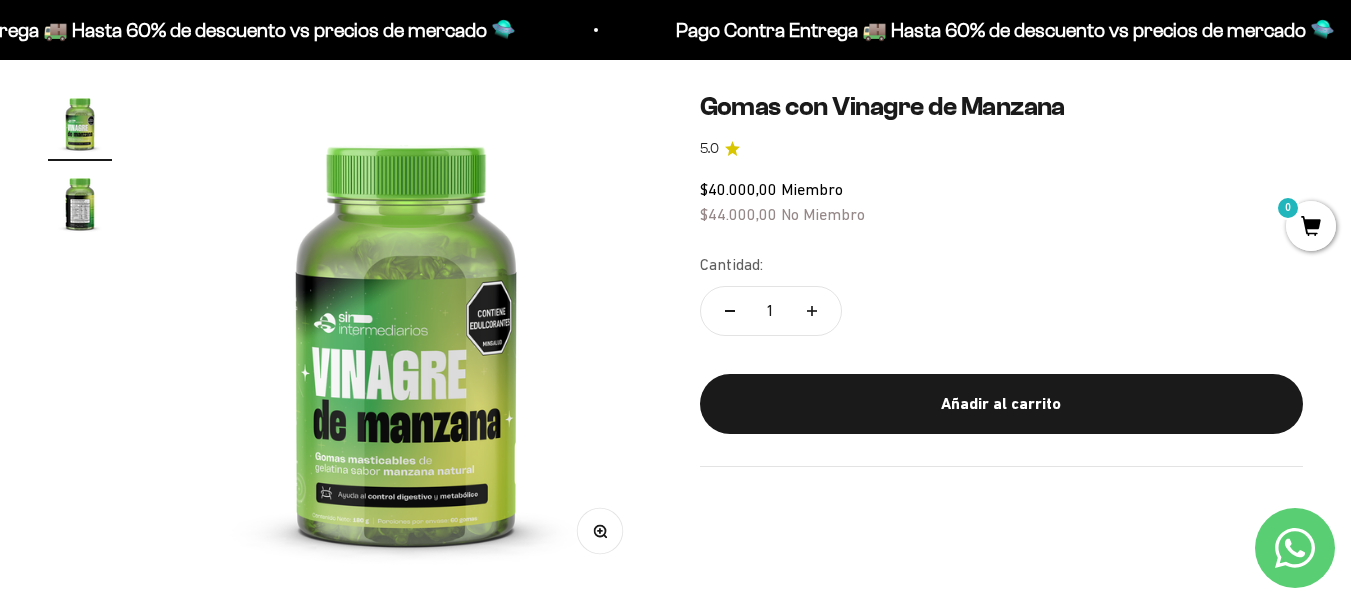 click at bounding box center [80, 203] 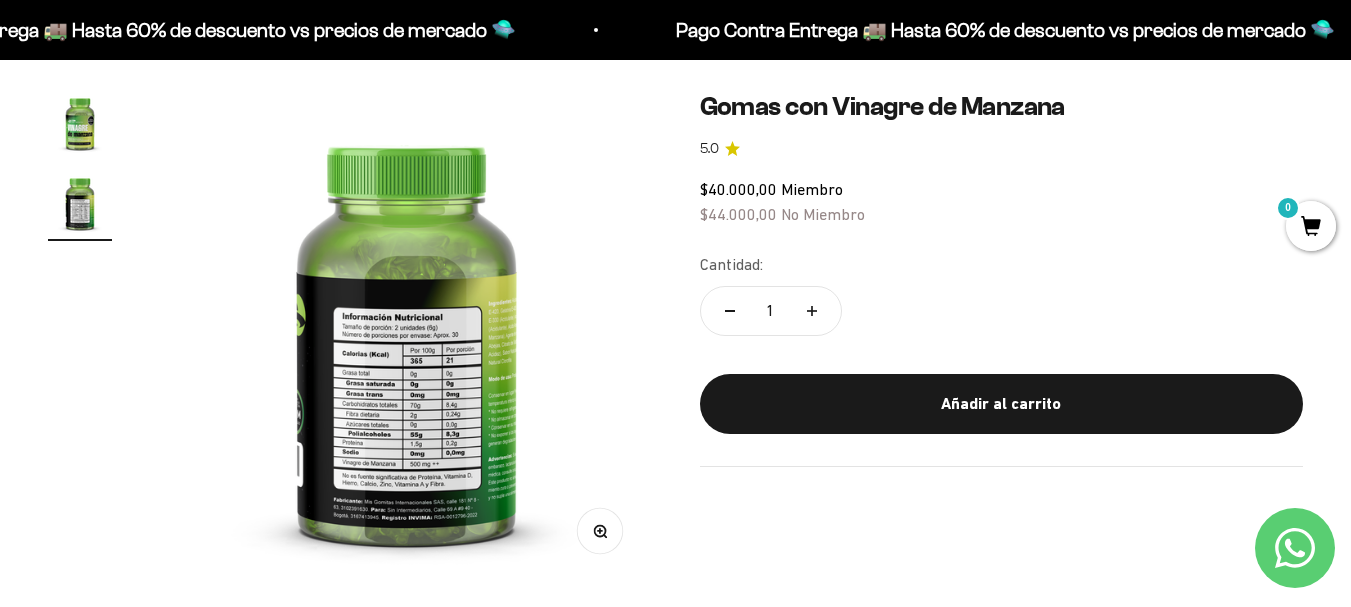 click 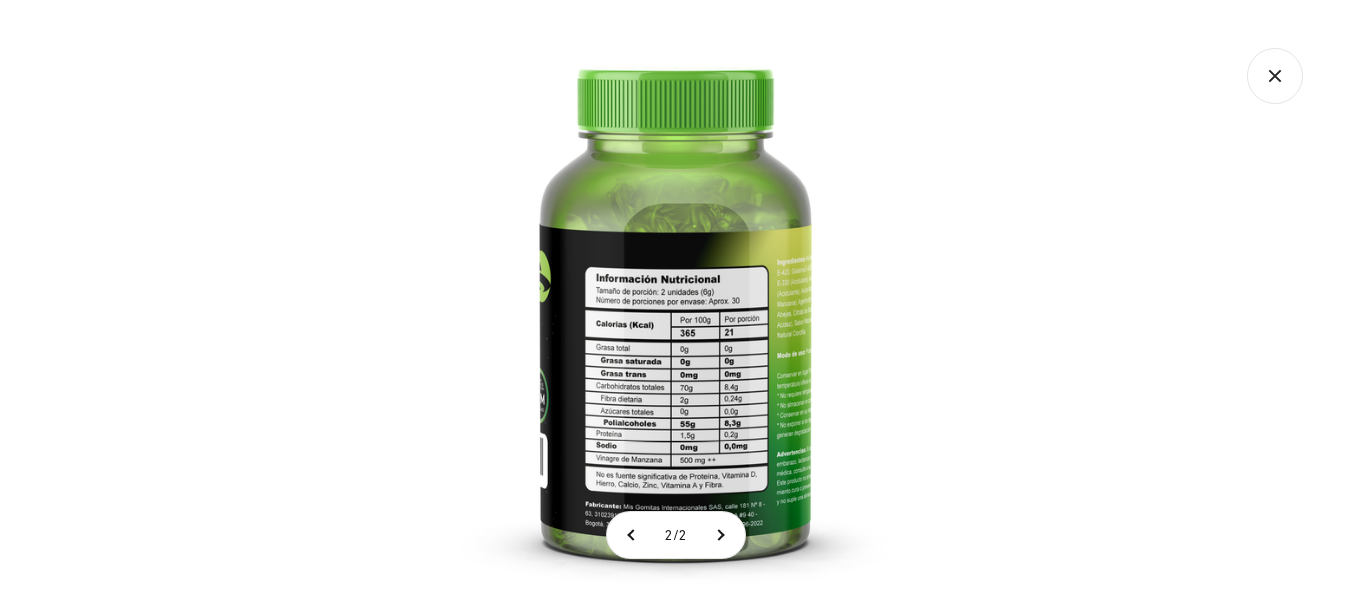 click at bounding box center (675, 303) 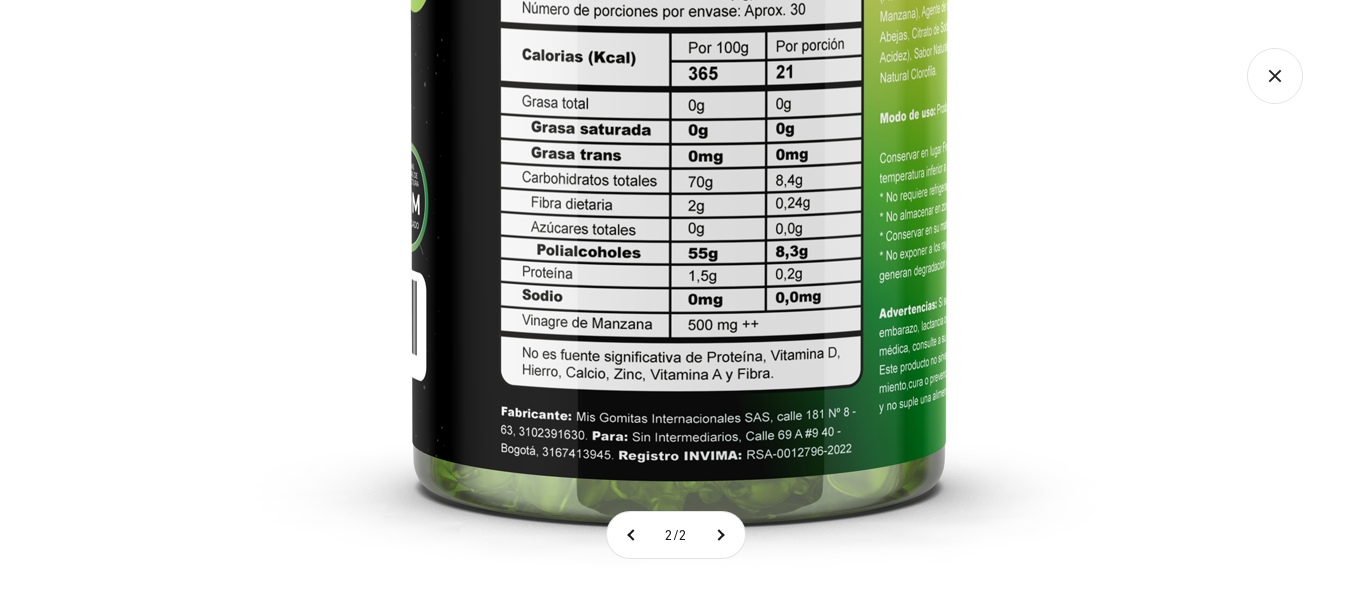 click at bounding box center (679, 15) 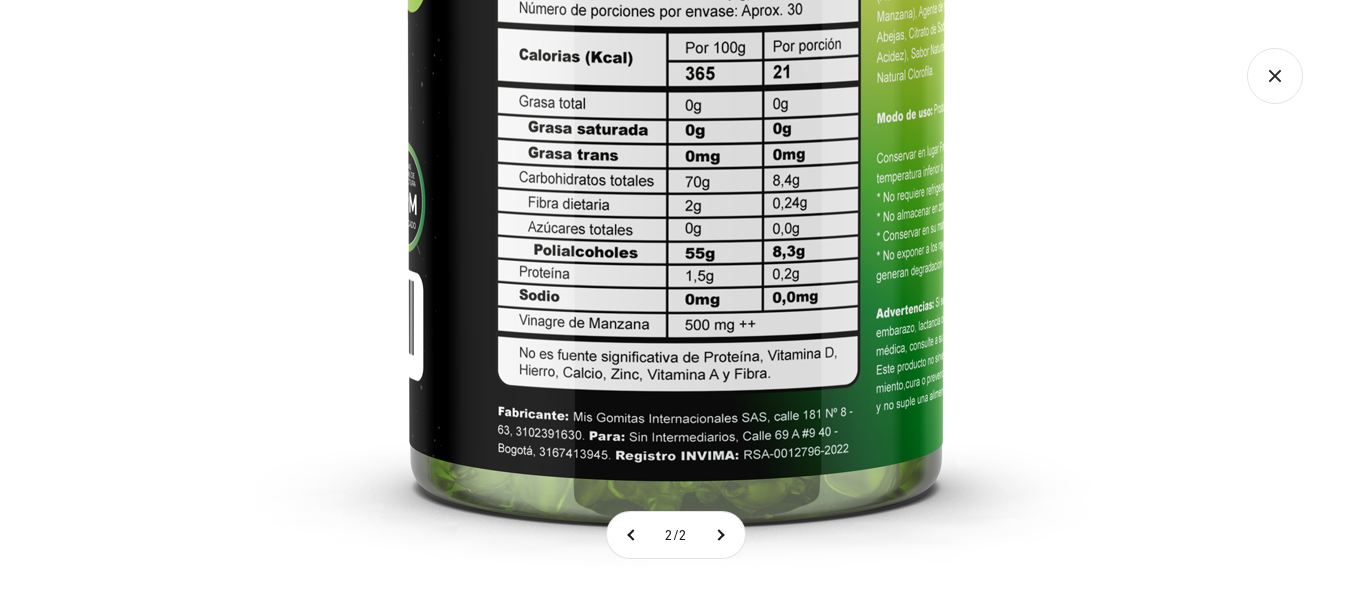 click 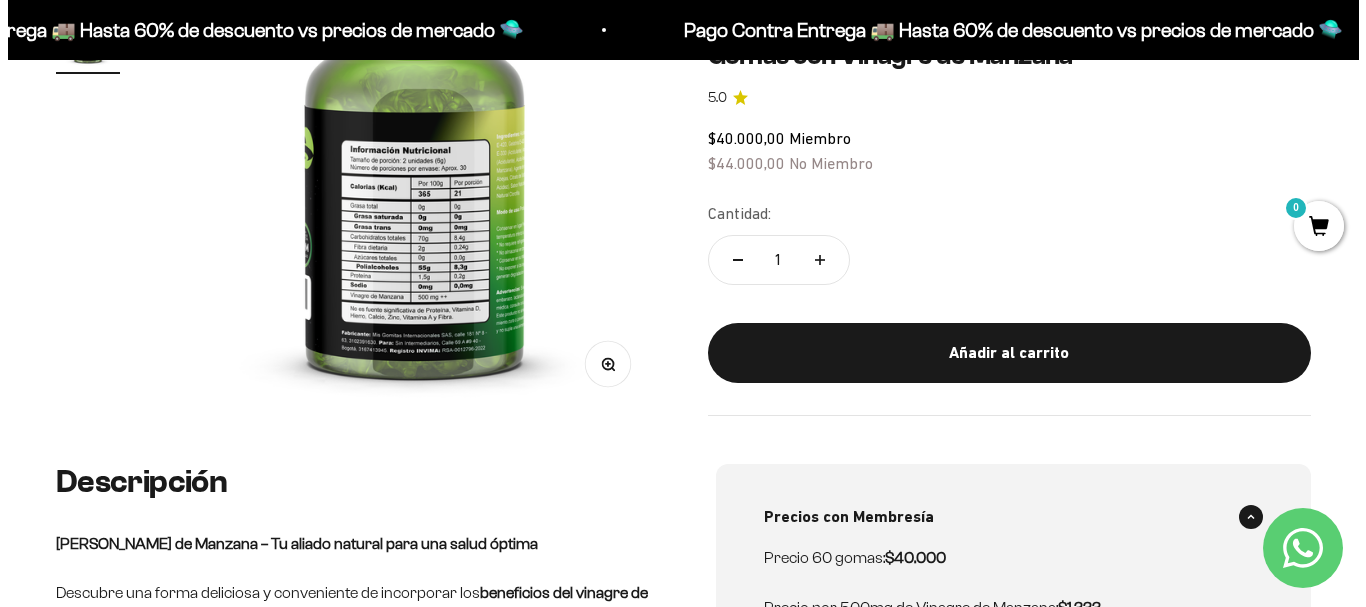 scroll, scrollTop: 167, scrollLeft: 0, axis: vertical 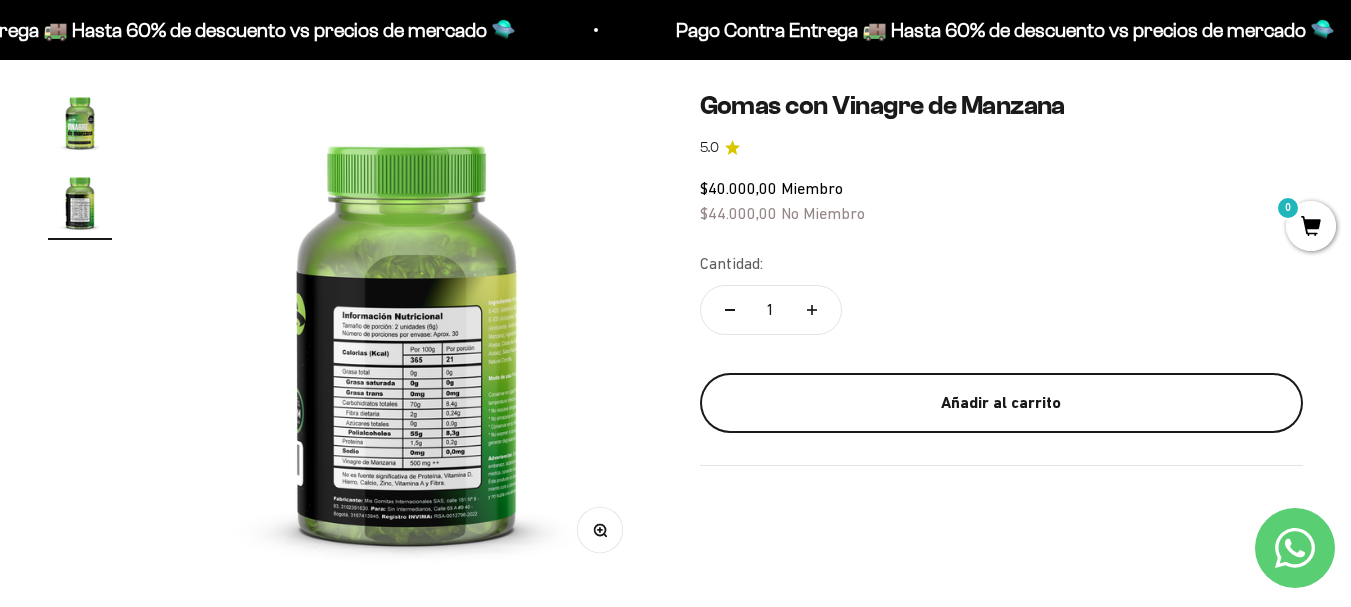 click on "Añadir al carrito" at bounding box center [1002, 403] 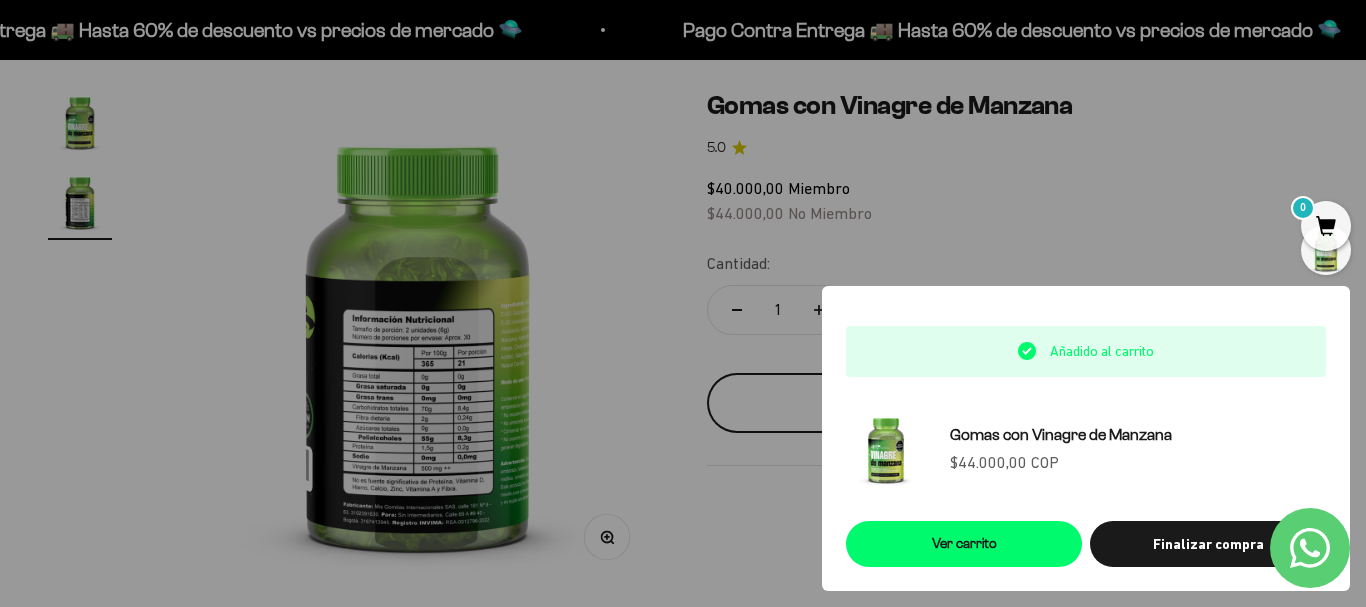 scroll, scrollTop: 0, scrollLeft: 511, axis: horizontal 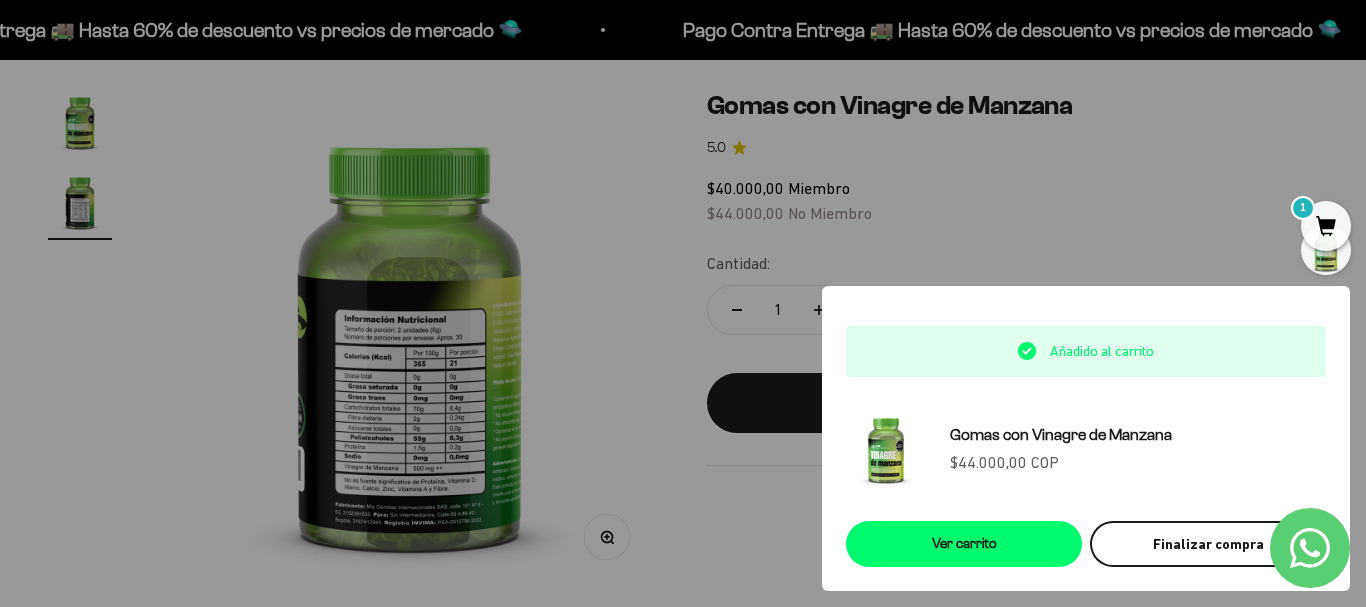 click on "Finalizar compra" at bounding box center (1208, 544) 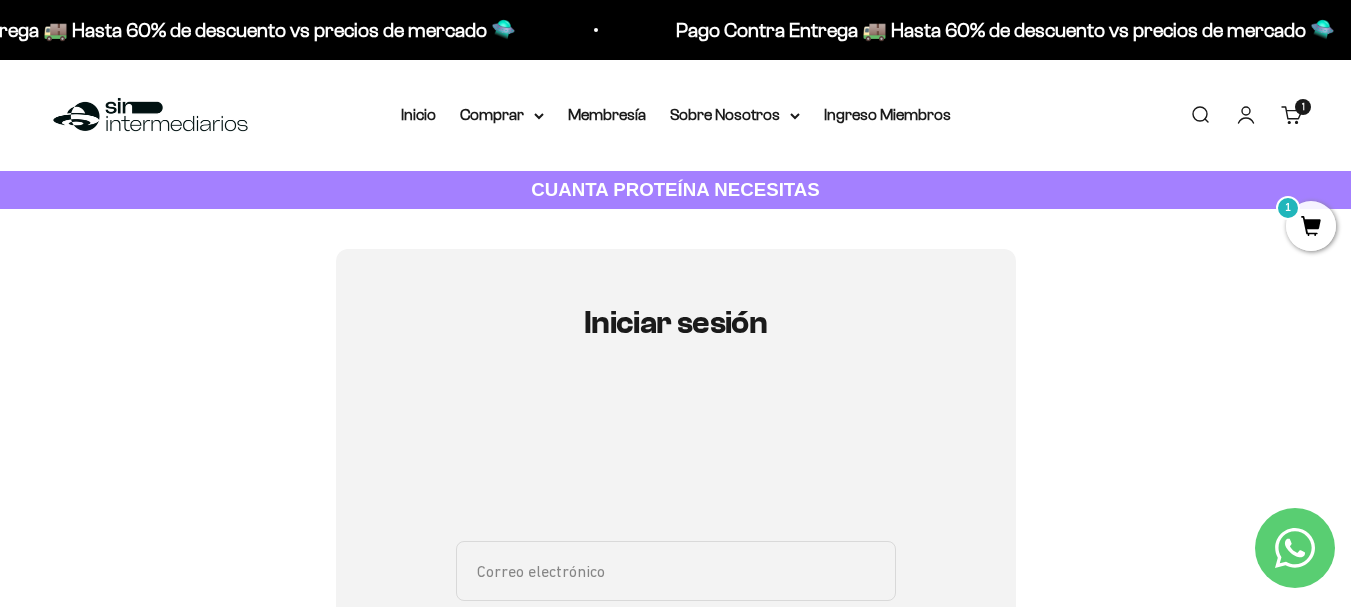 scroll, scrollTop: 167, scrollLeft: 0, axis: vertical 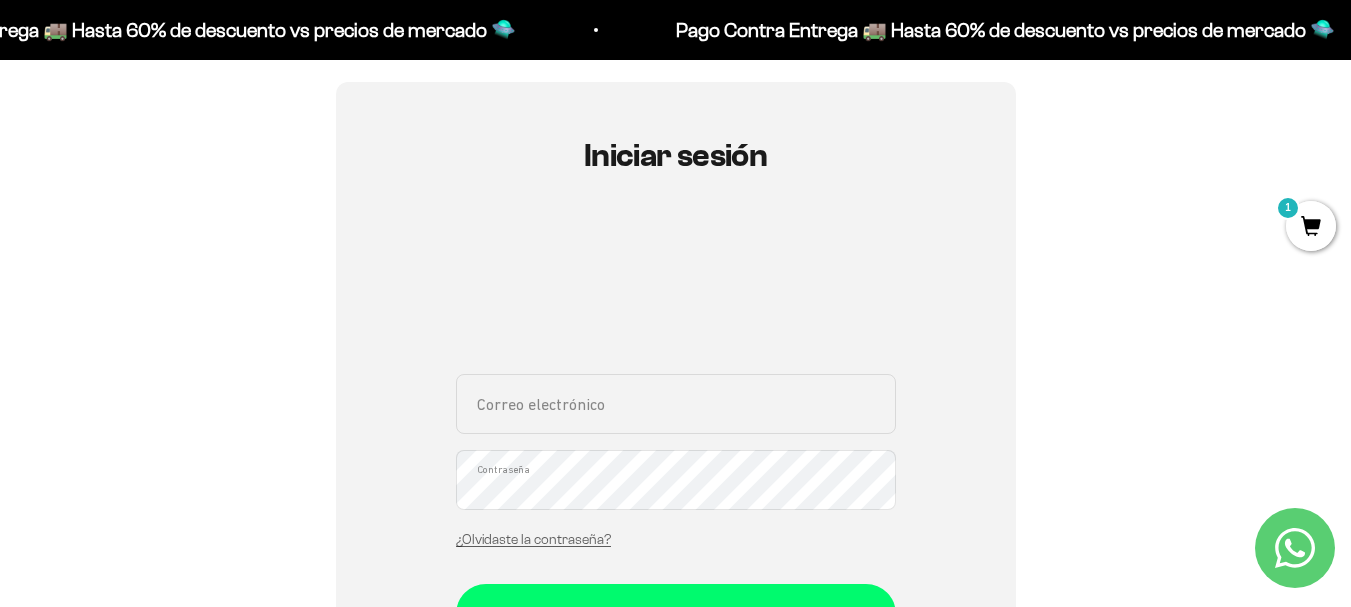 click on "Iniciar sesión
Correo electrónico Contraseña
¿Olvidaste la contraseña?
Iniciar sesión
Crea cuenta nueva
¿Necesitas ayuda para acceder a tu membresía? Clic acá
Recuperar contraseña Correo electrónico
Recuperar
Volver a inicio de sesión" at bounding box center (675, 461) 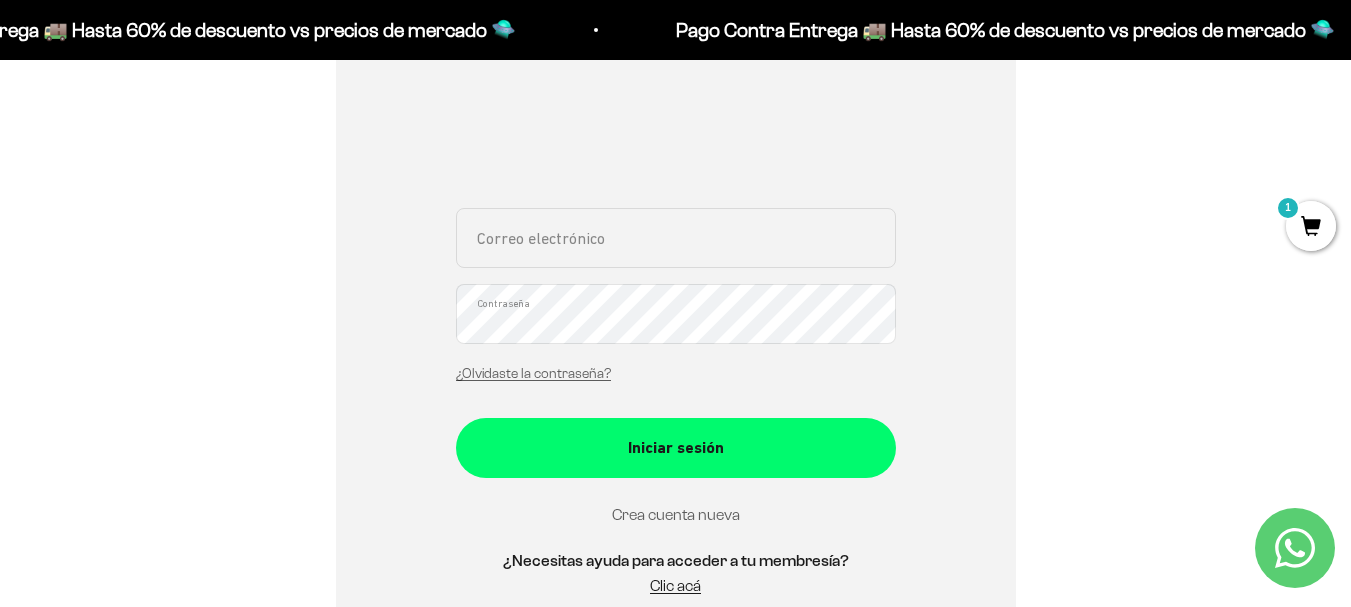 click on "Crea cuenta nueva" at bounding box center [676, 514] 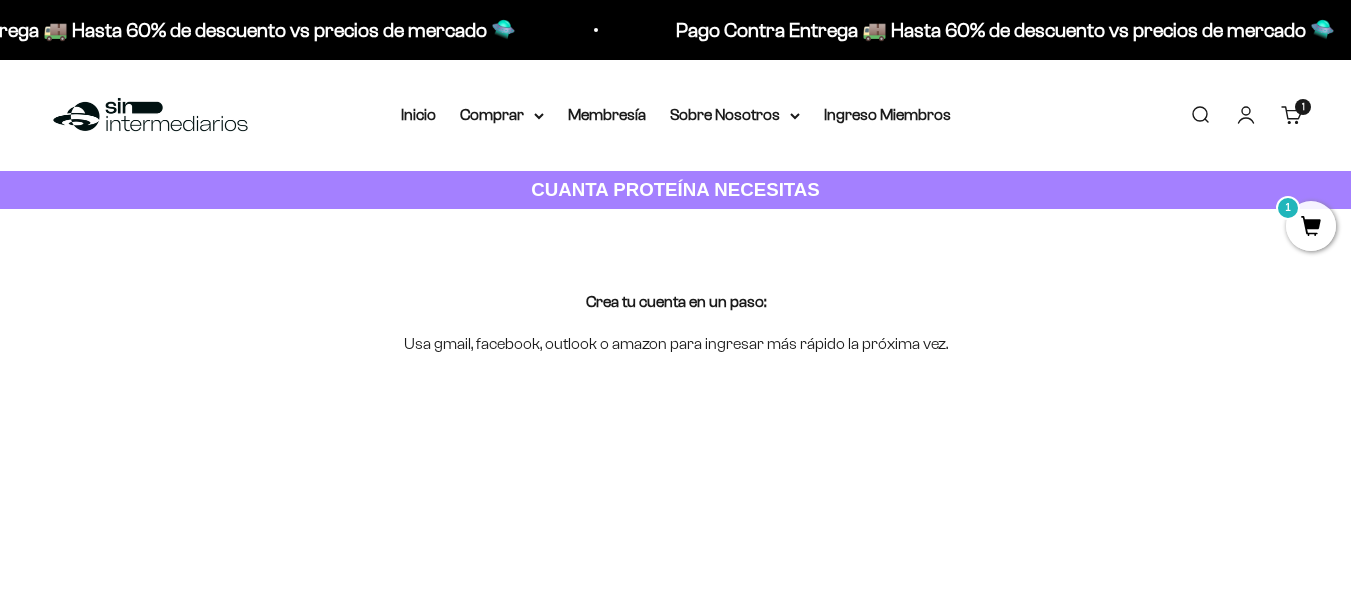 scroll, scrollTop: 333, scrollLeft: 0, axis: vertical 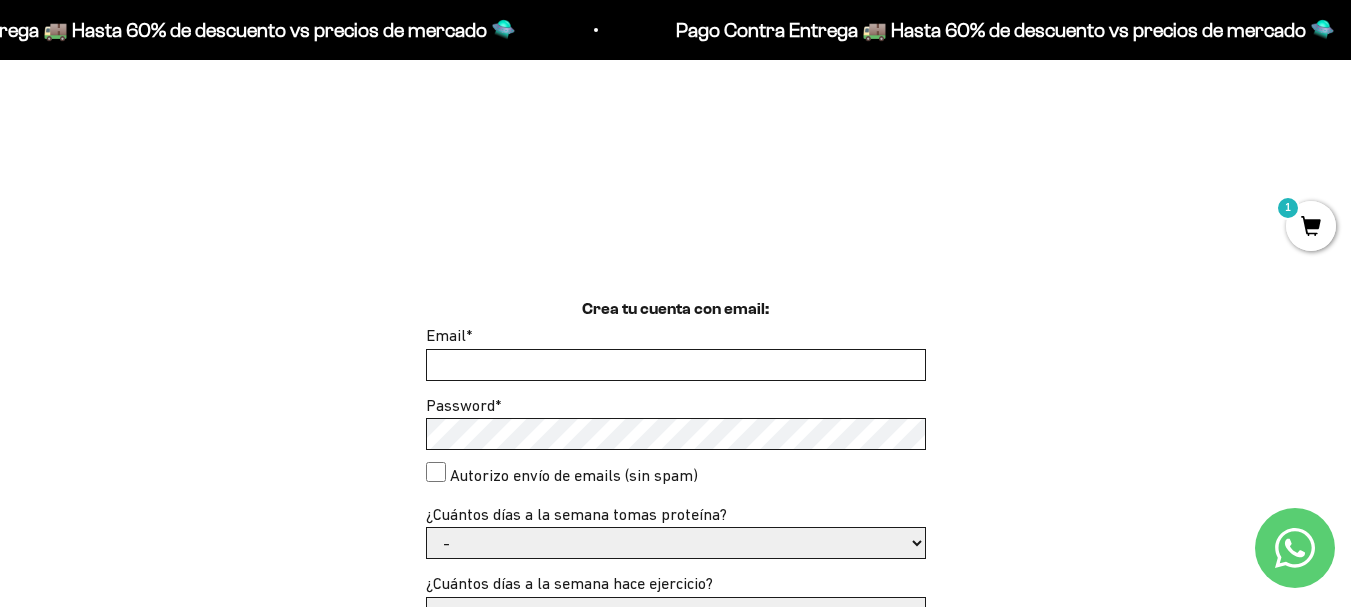 click at bounding box center [676, 365] 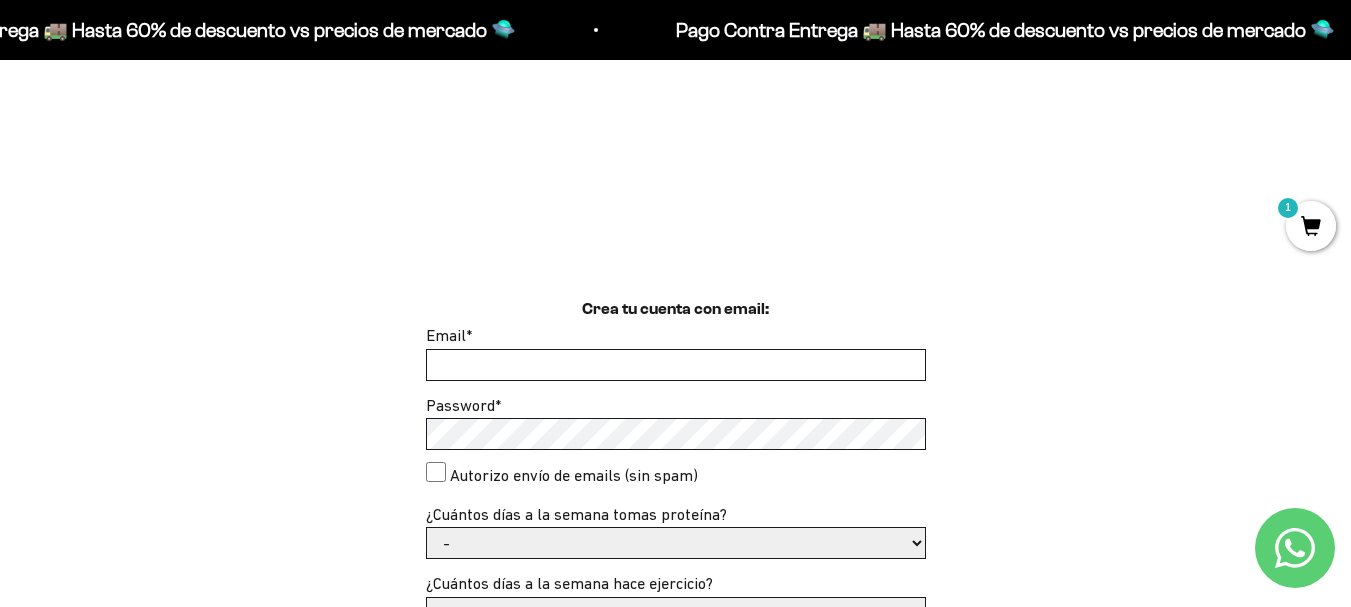 click on "Email
*" at bounding box center [676, 365] 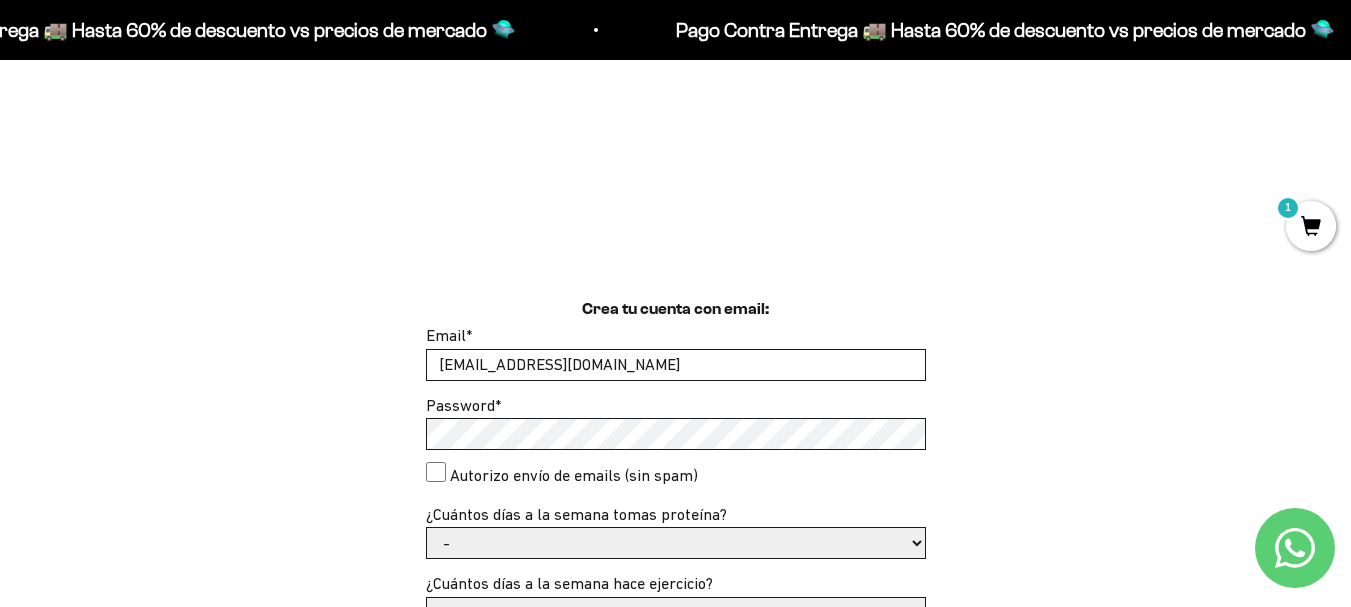 type on "algojhoan@gmail.com" 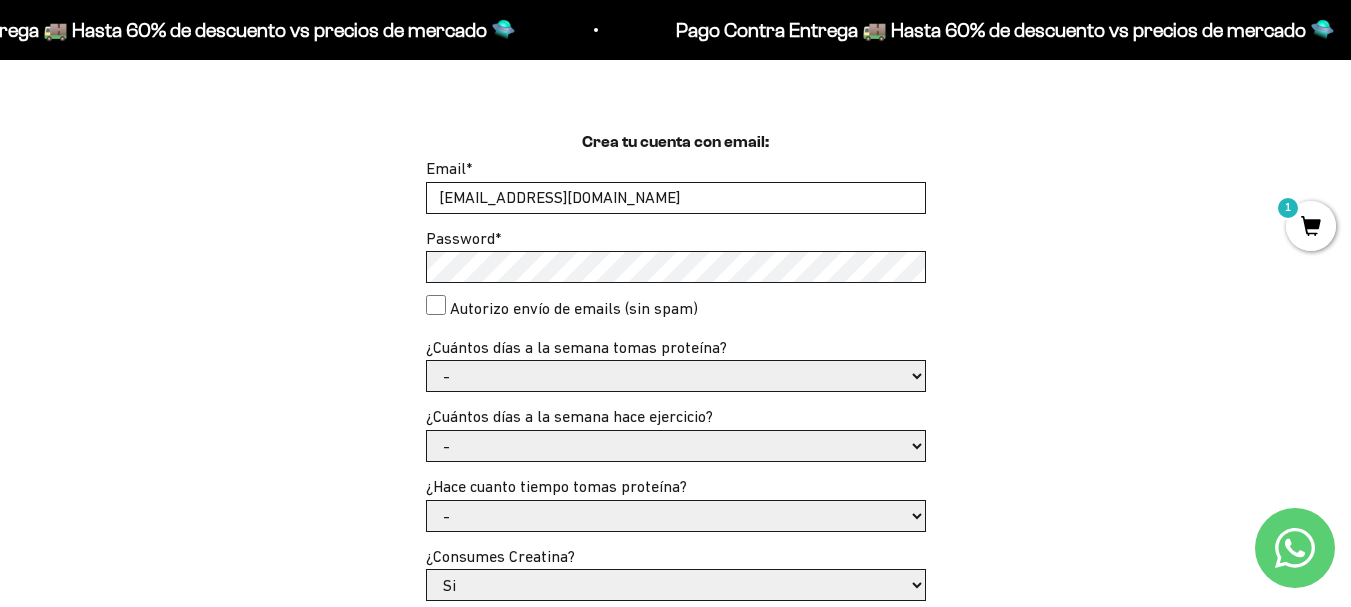 click on "-
1 o 2
3 a 5
6 o 7" at bounding box center [676, 376] 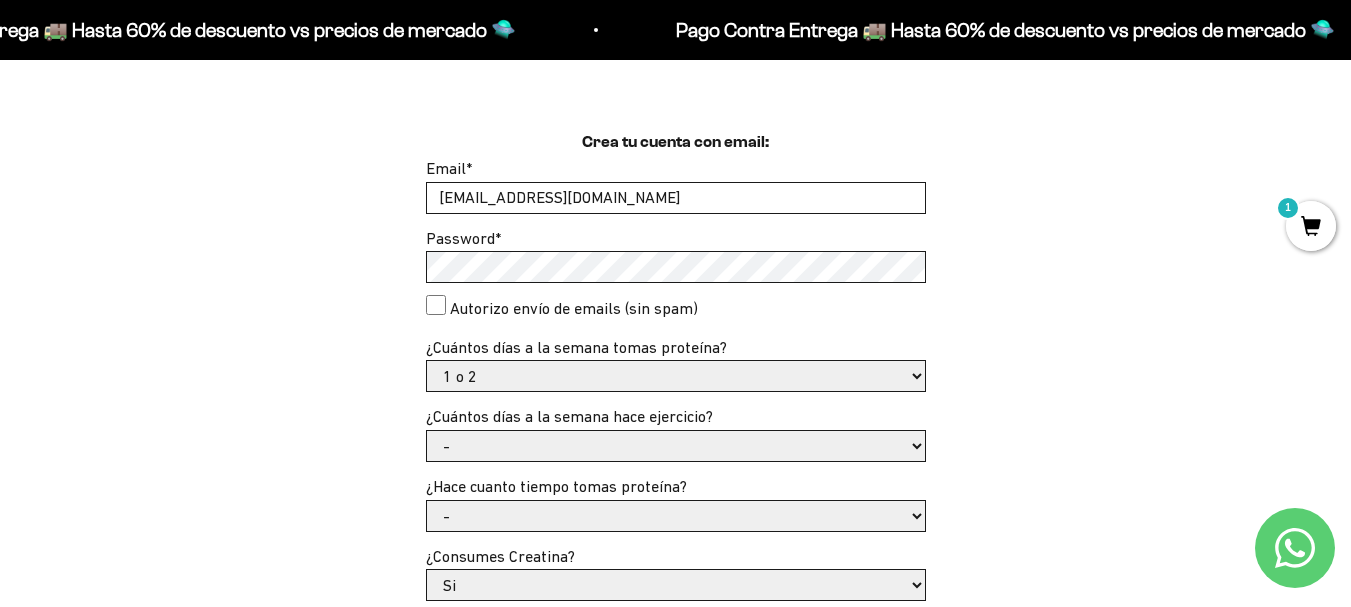 click on "-
1 o 2
3 a 5
6 o 7" at bounding box center (676, 376) 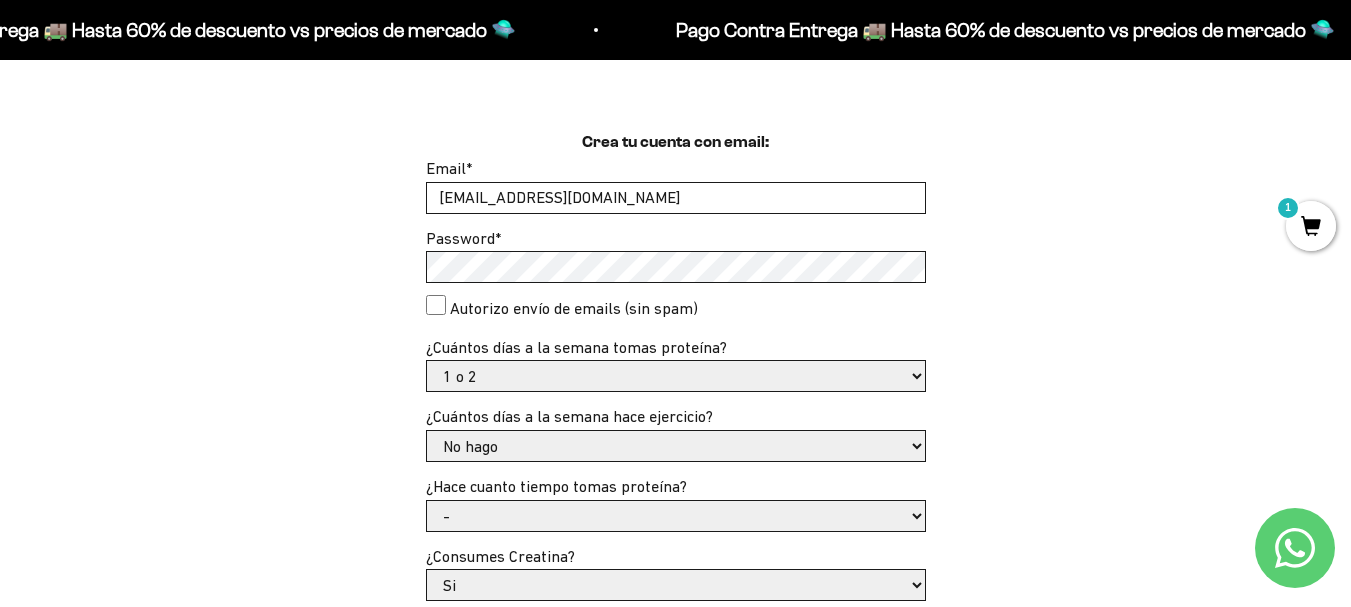 click on "-
No hago
1 a 2 días
3 a 5 días
6 o 7 días" at bounding box center [676, 446] 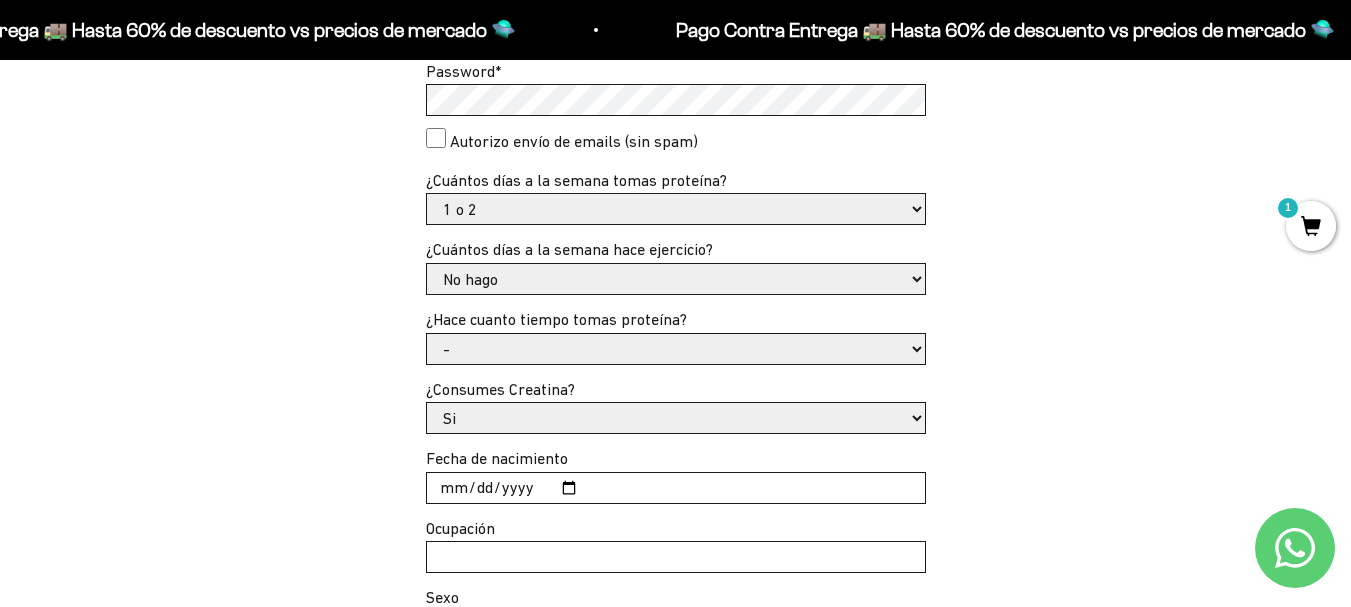 click on "-
Apenas estoy empezando
Menos de 6 meses
Hace más de 6 meses
Hace más de un año" at bounding box center (676, 349) 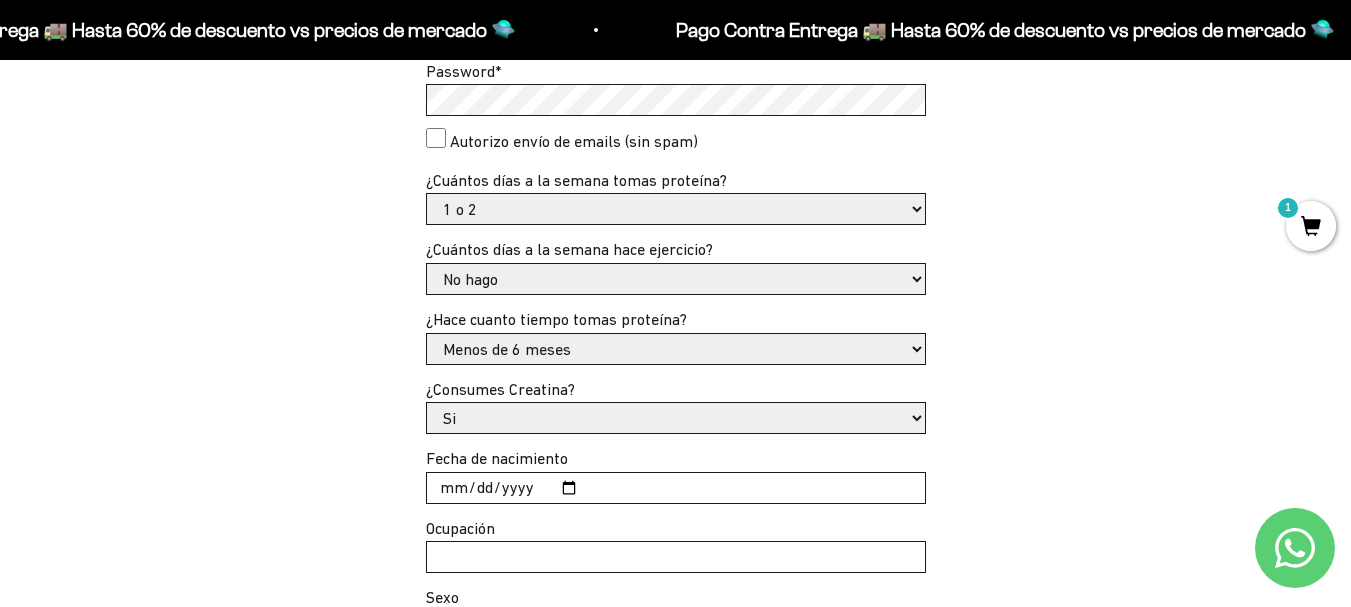 click on "-
Apenas estoy empezando
Menos de 6 meses
Hace más de 6 meses
Hace más de un año" at bounding box center [676, 349] 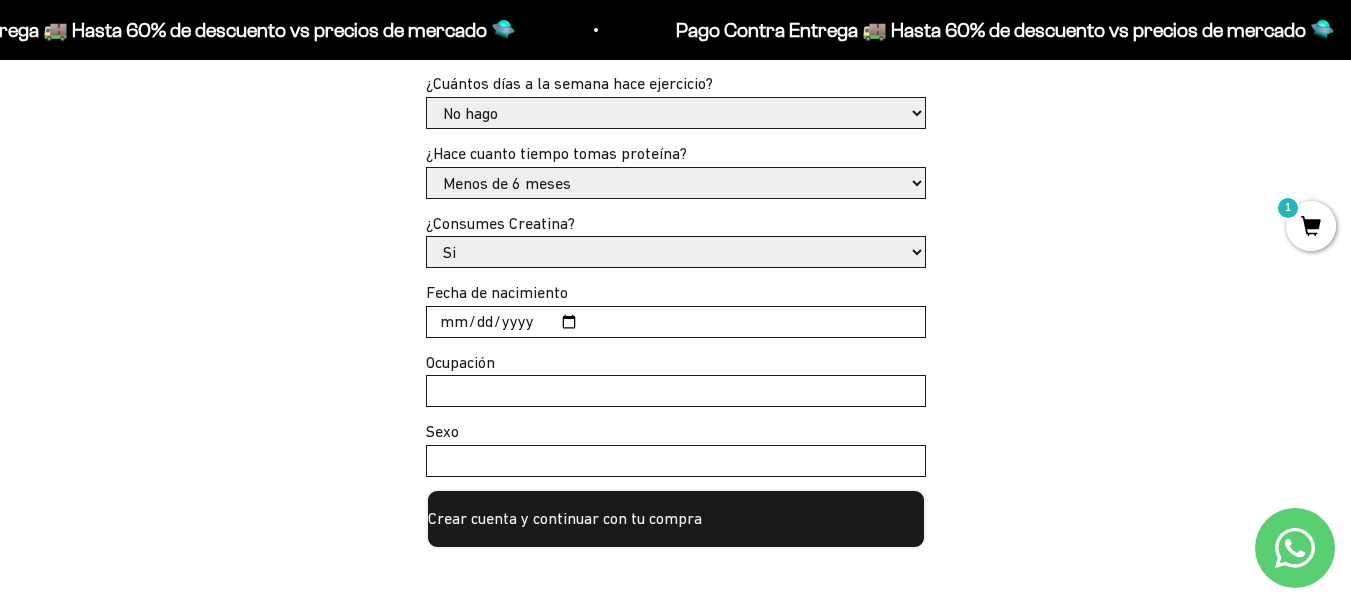 click on "Ocupación" at bounding box center (676, 391) 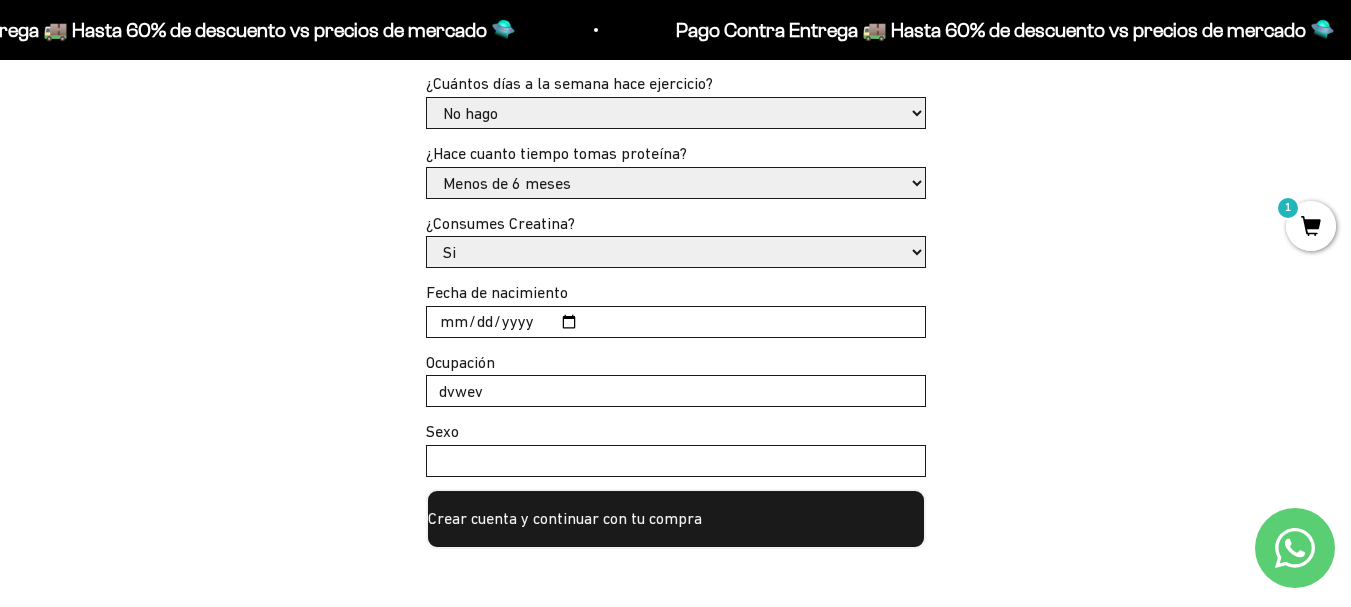 type on "dvwev" 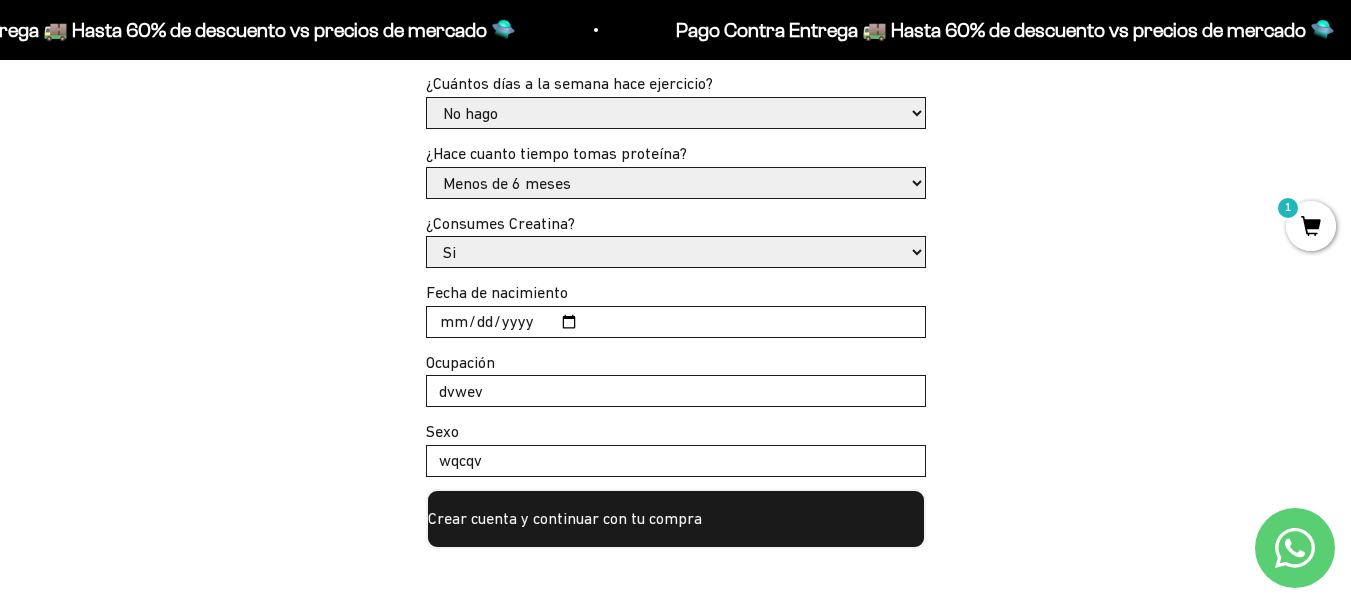 type on "wqcqv" 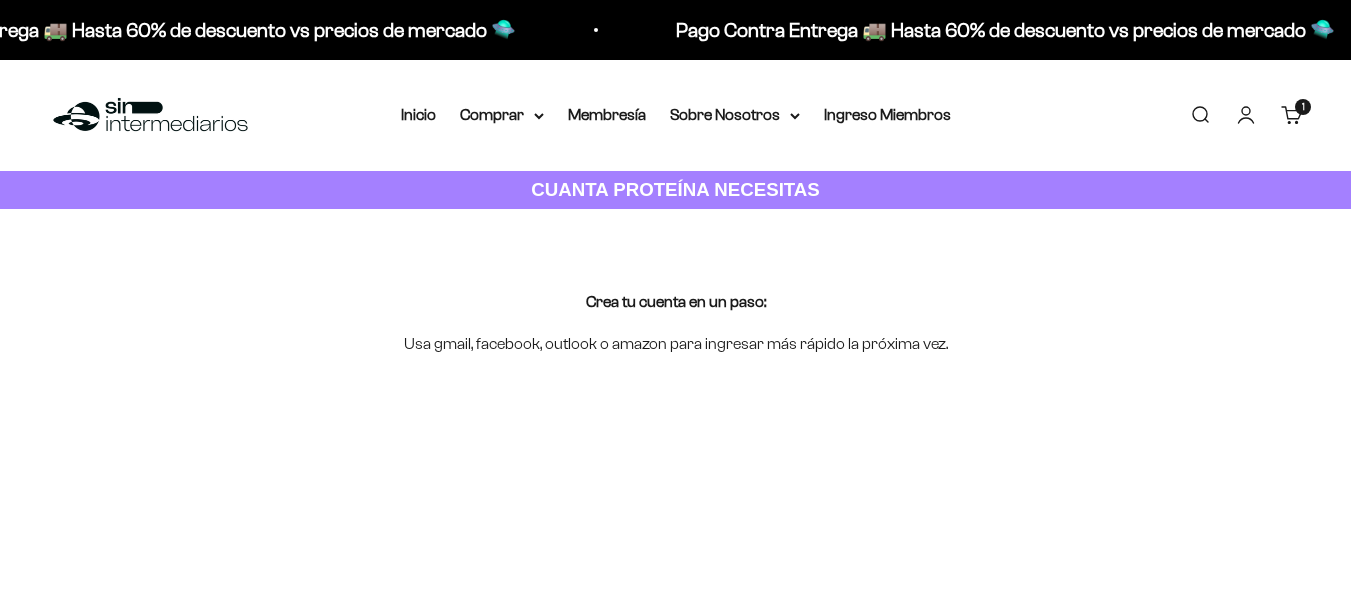 select on "1 o 2" 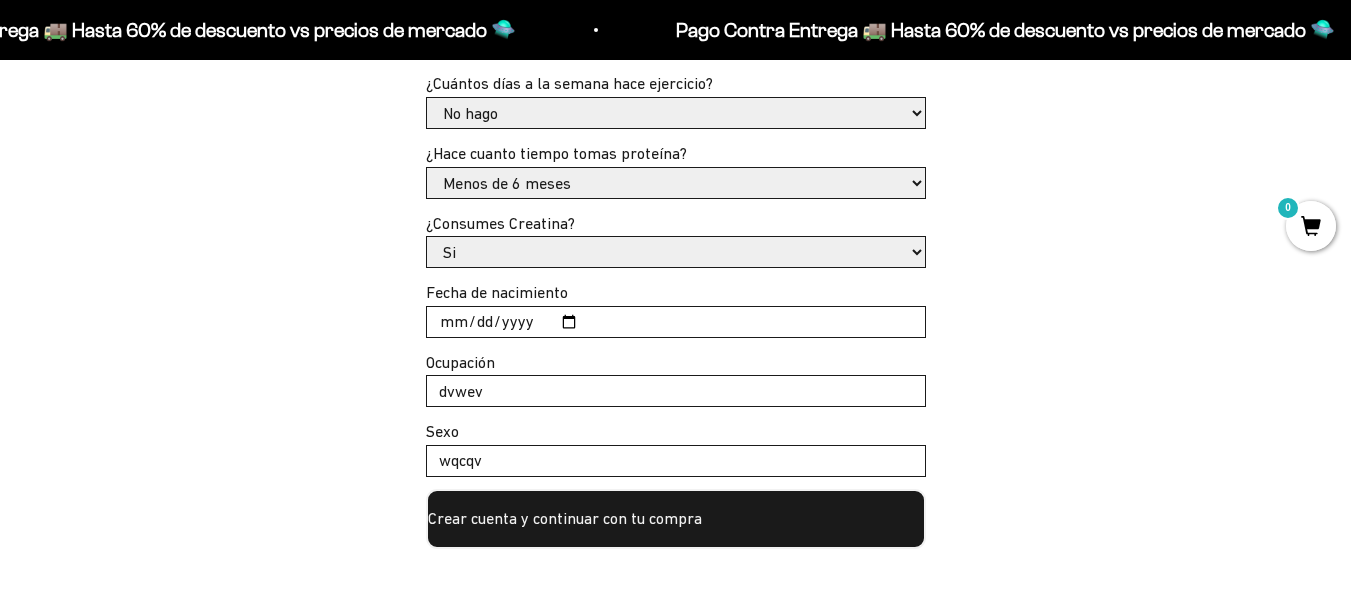 scroll, scrollTop: 833, scrollLeft: 0, axis: vertical 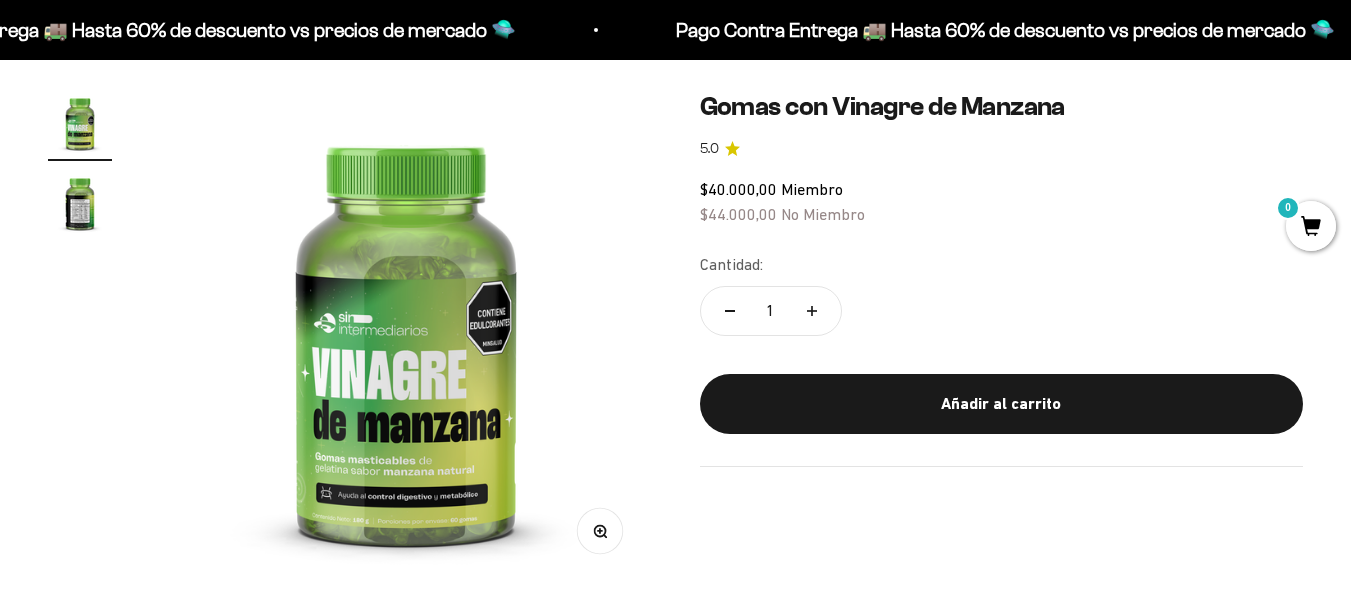 click 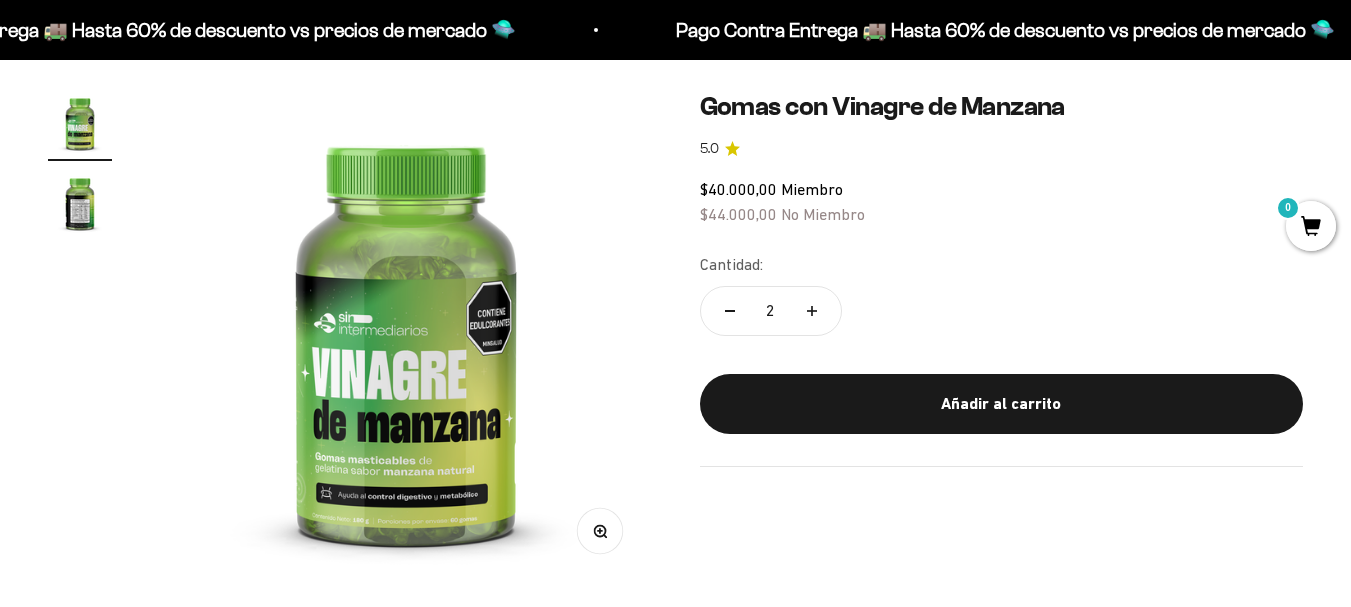 scroll, scrollTop: 167, scrollLeft: 0, axis: vertical 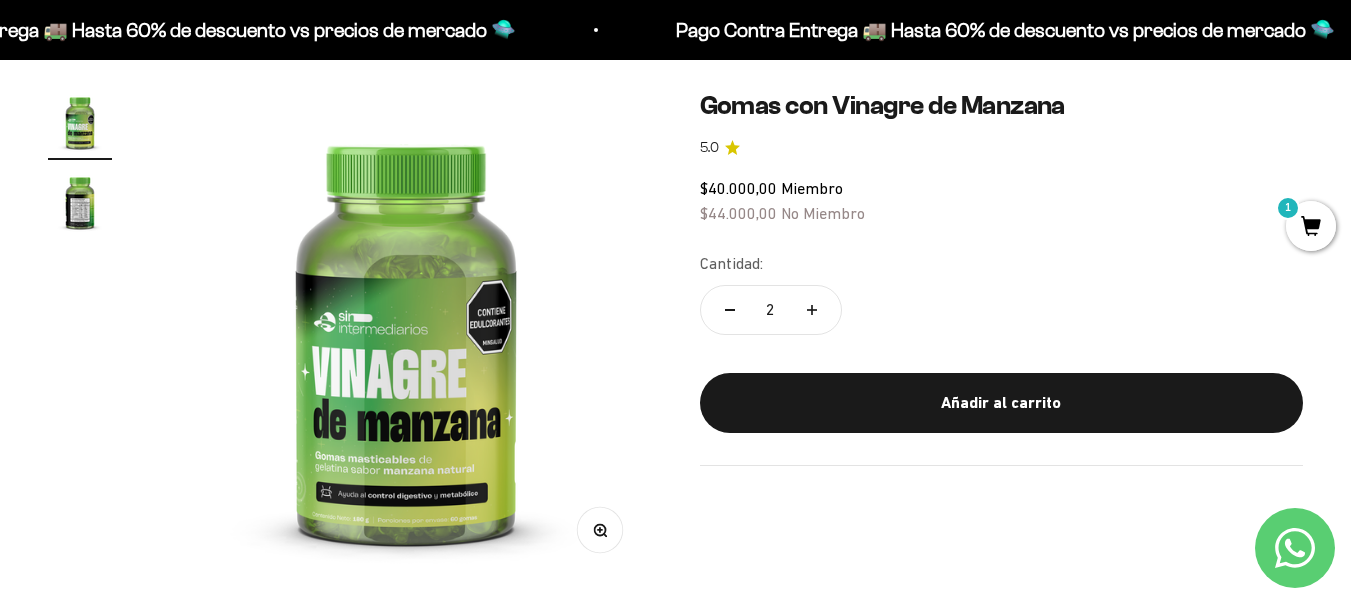 click on "1" at bounding box center [1311, 226] 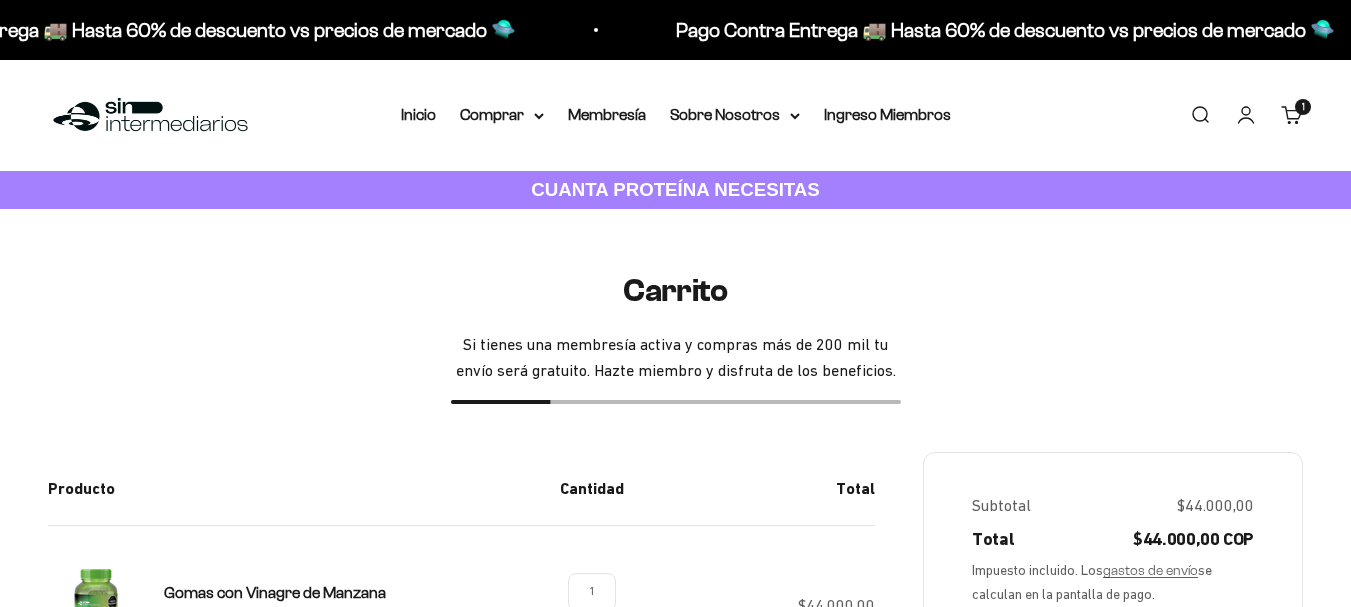 scroll, scrollTop: 167, scrollLeft: 0, axis: vertical 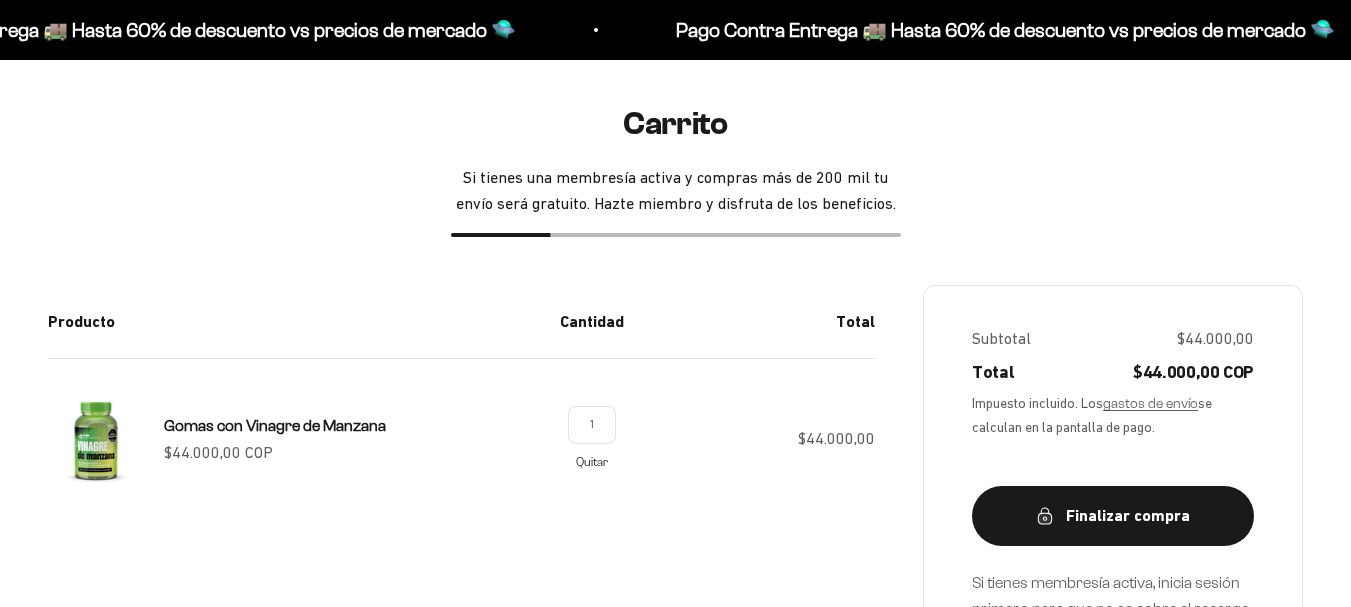 click on "Quitar" at bounding box center (592, 461) 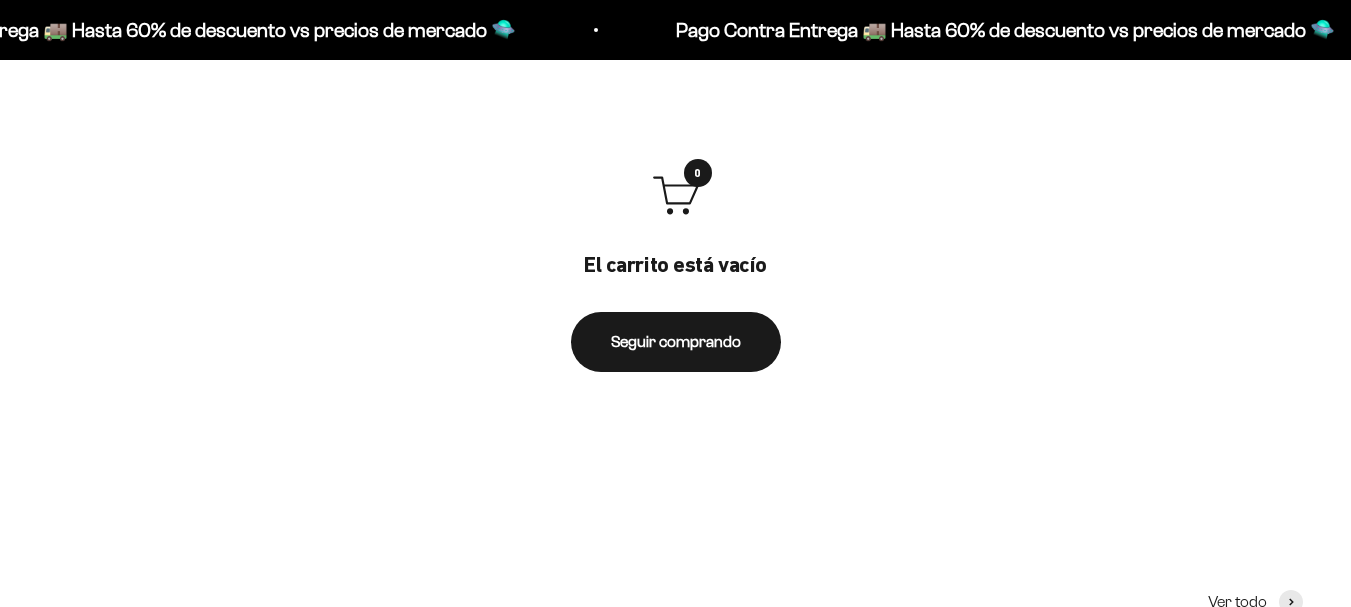 scroll, scrollTop: 166, scrollLeft: 0, axis: vertical 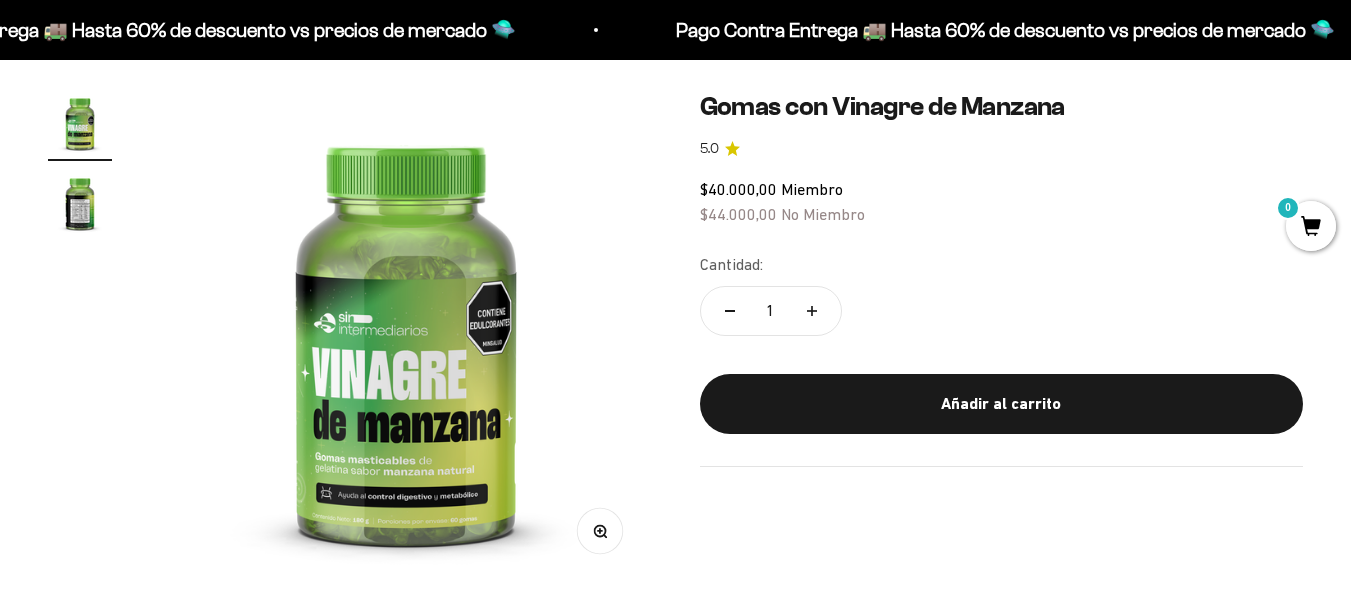 click 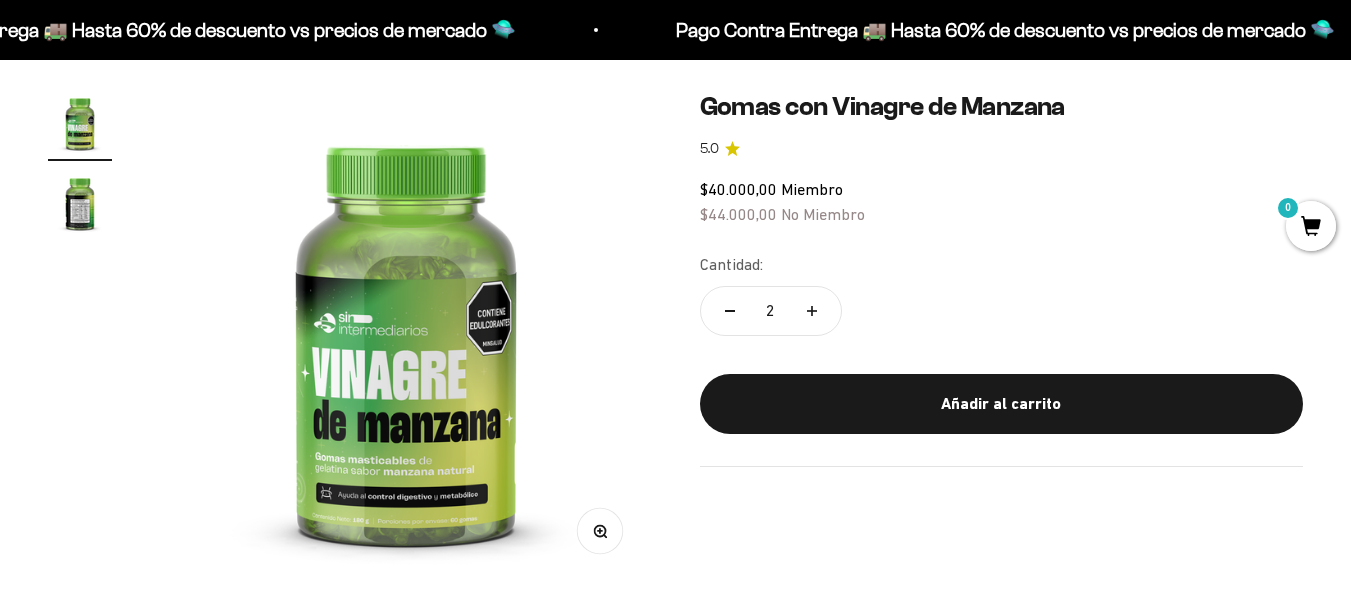 scroll, scrollTop: 0, scrollLeft: 0, axis: both 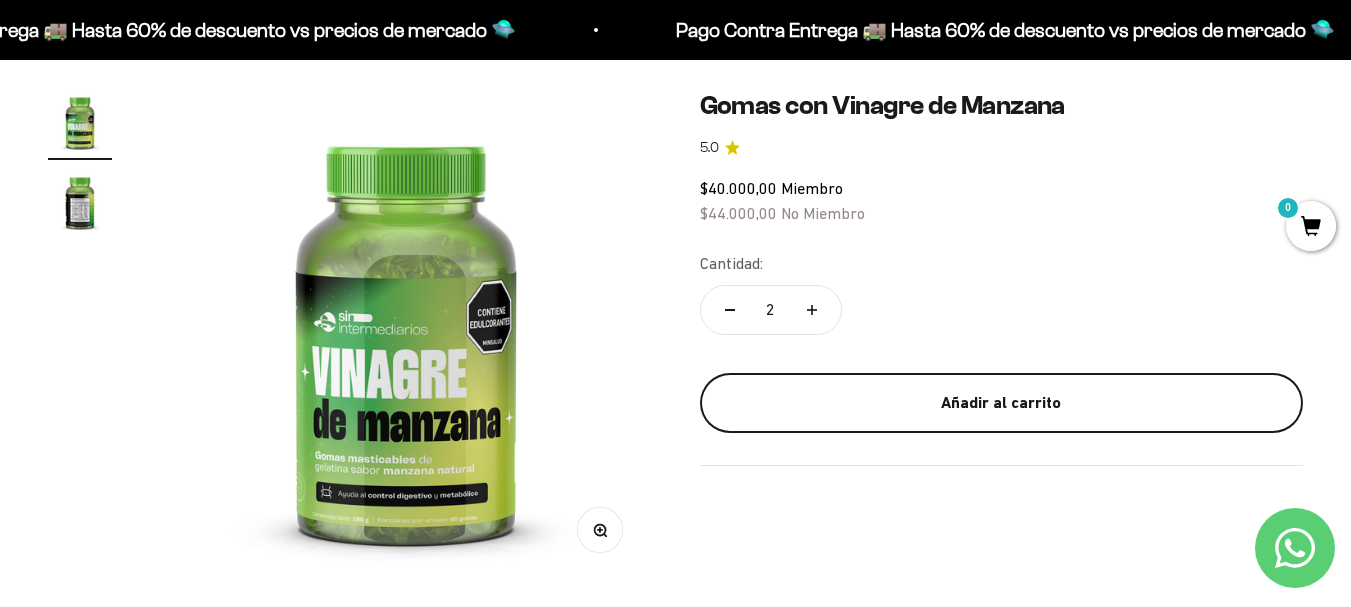 click on "Añadir al carrito" at bounding box center (1002, 403) 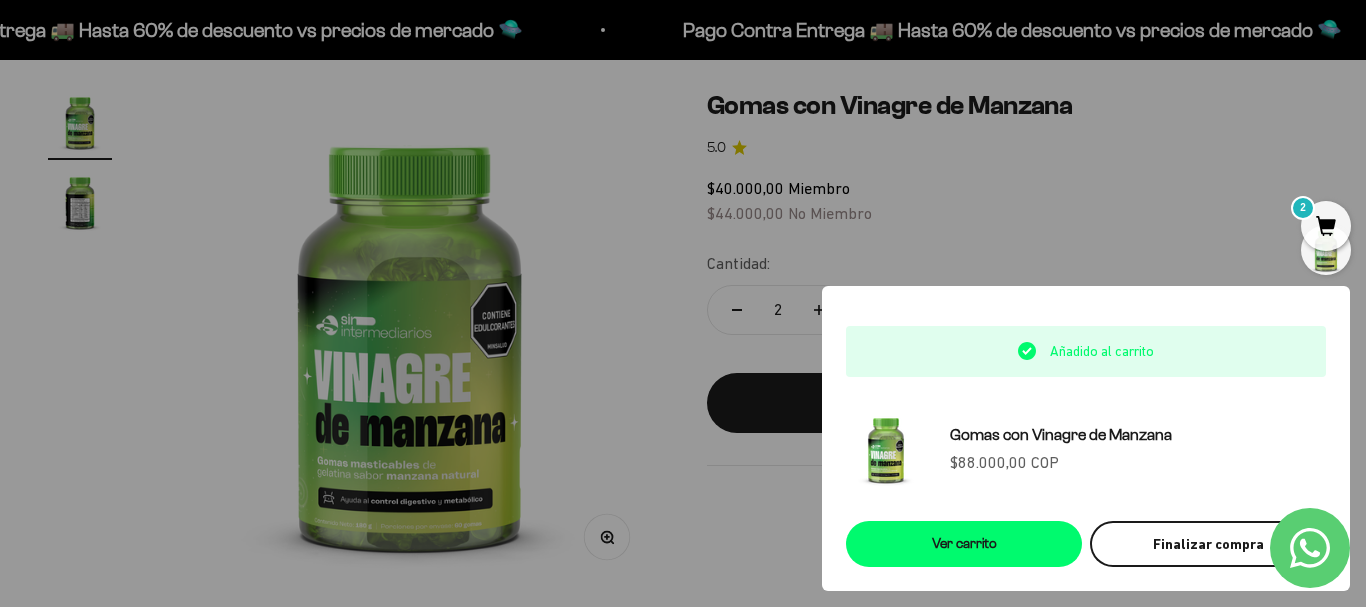 click on "Finalizar compra" at bounding box center [1208, 544] 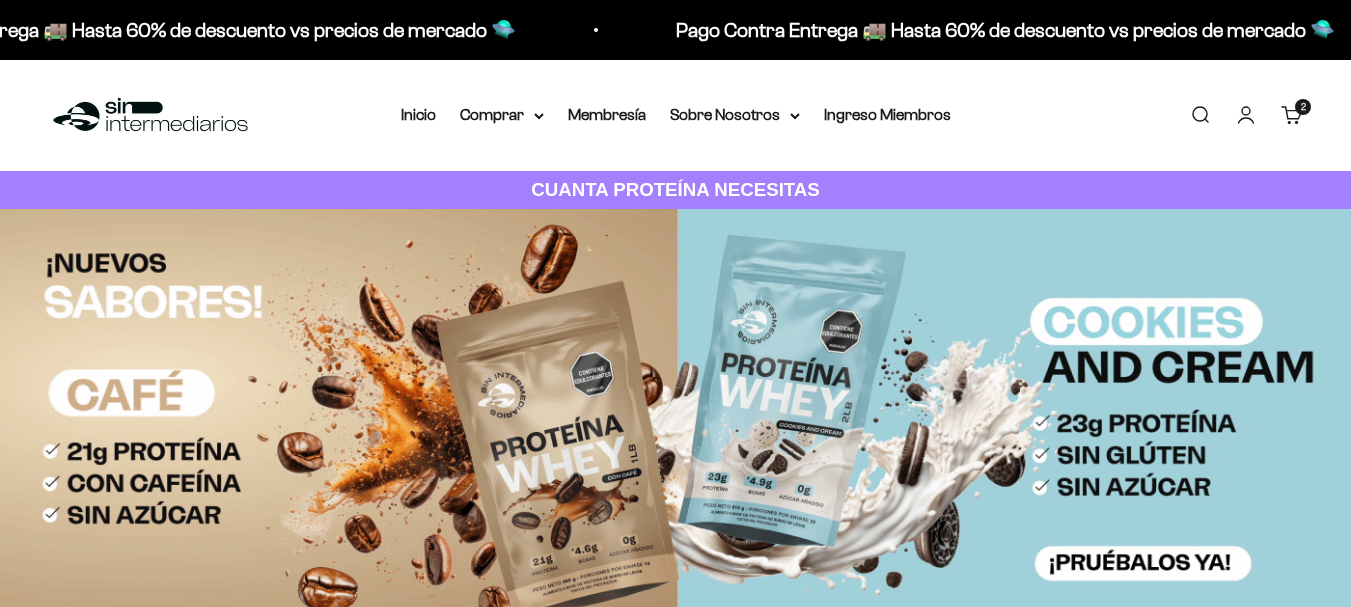 scroll, scrollTop: 0, scrollLeft: 0, axis: both 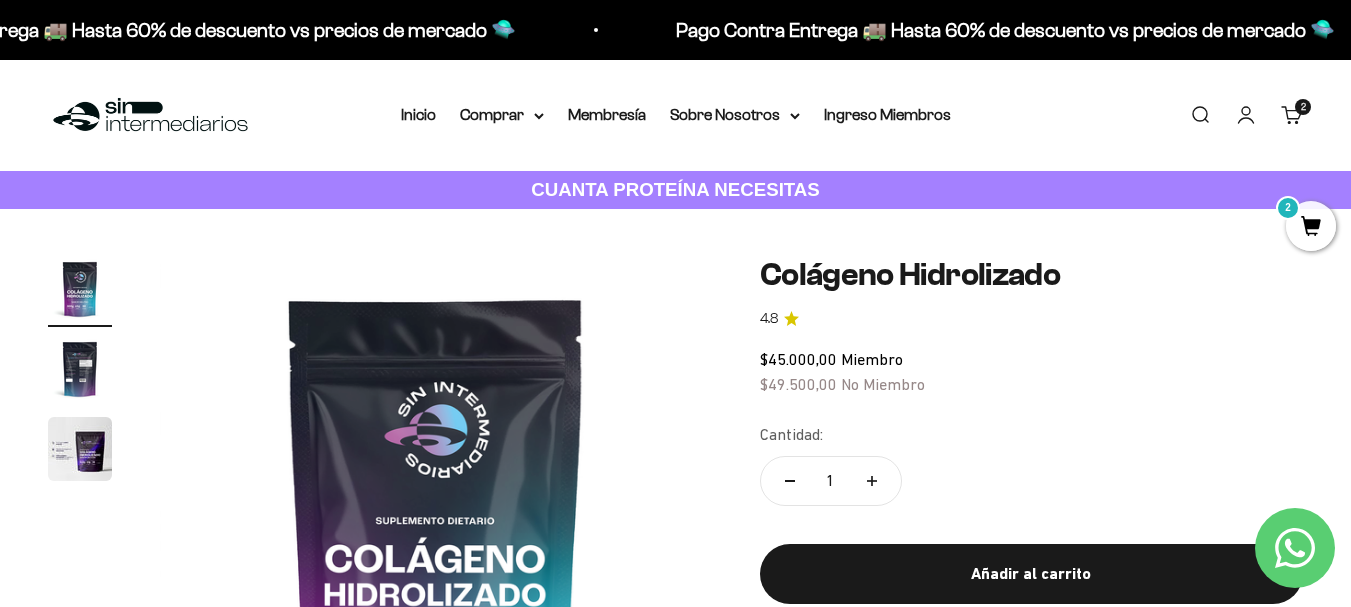 click on "Colágeno Hidrolizado" 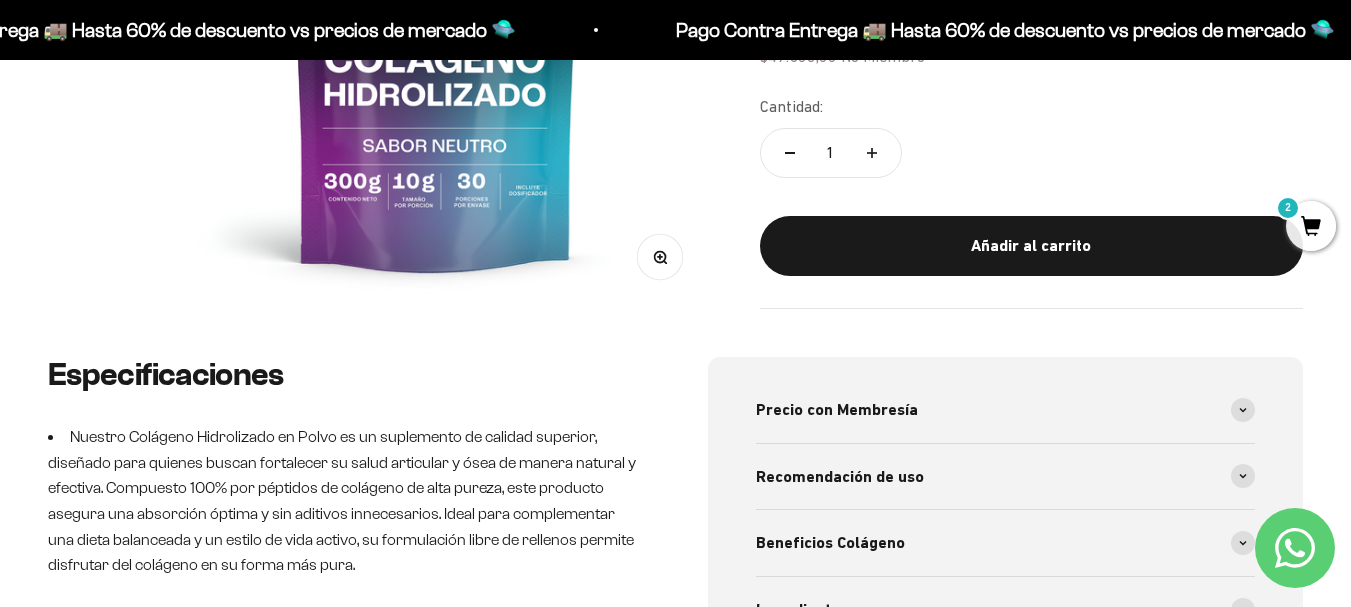 scroll, scrollTop: 167, scrollLeft: 0, axis: vertical 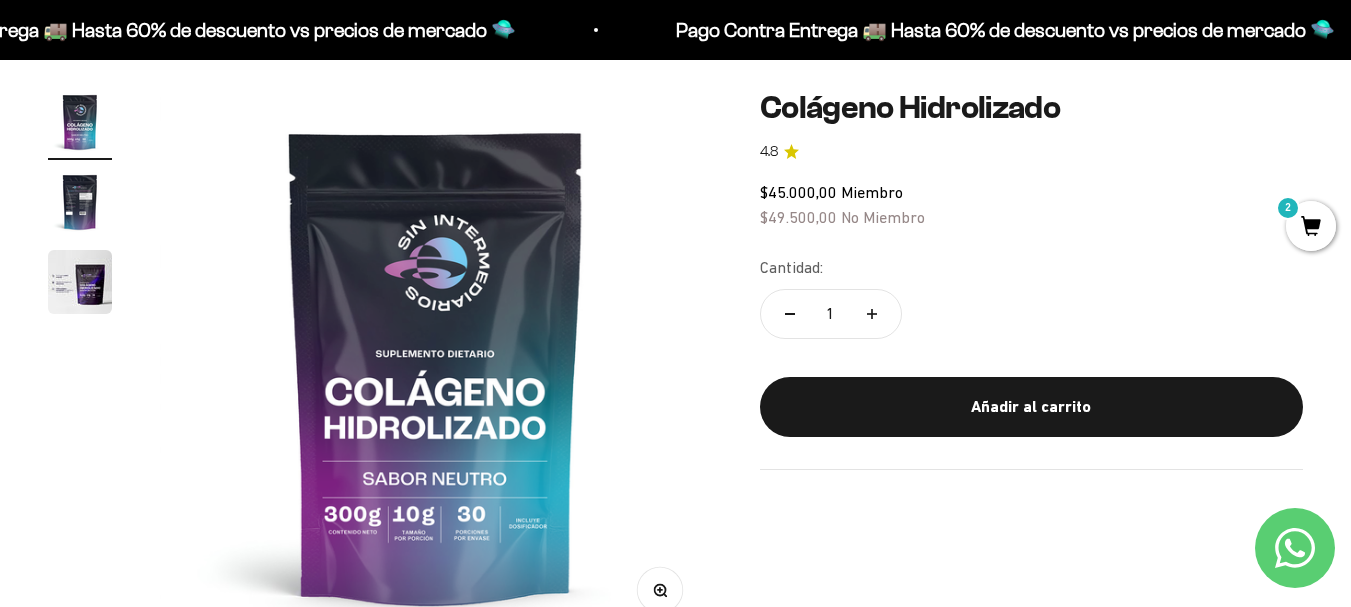 click at bounding box center [80, 202] 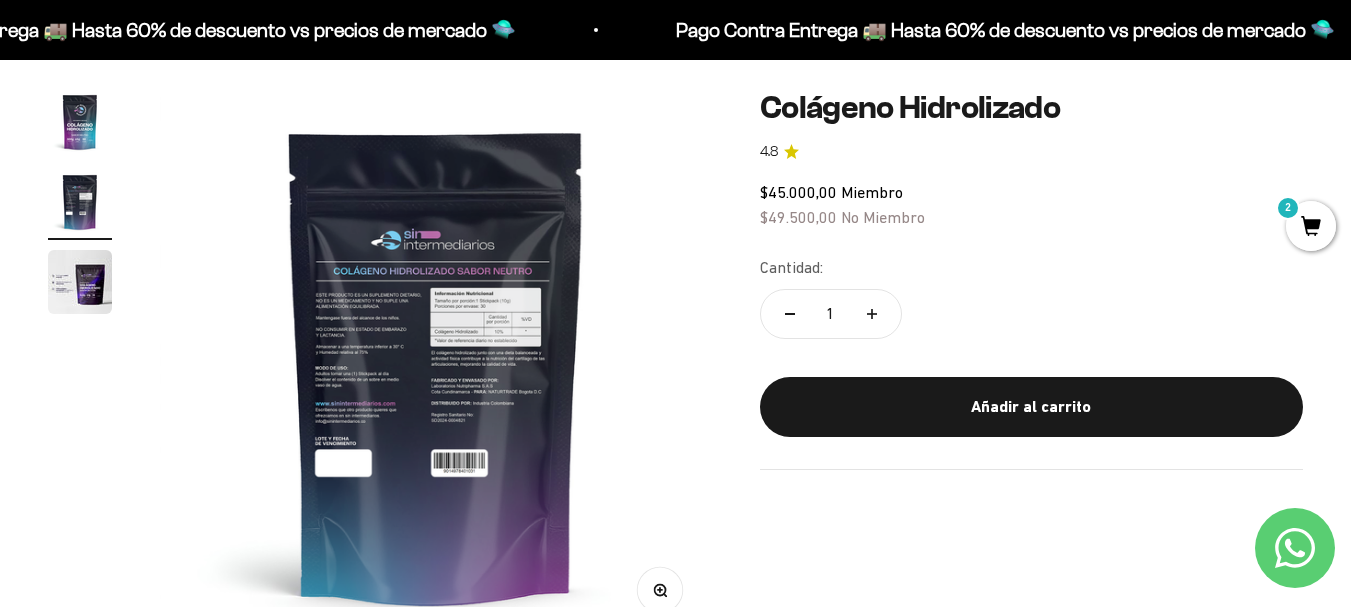 click at bounding box center (436, 366) 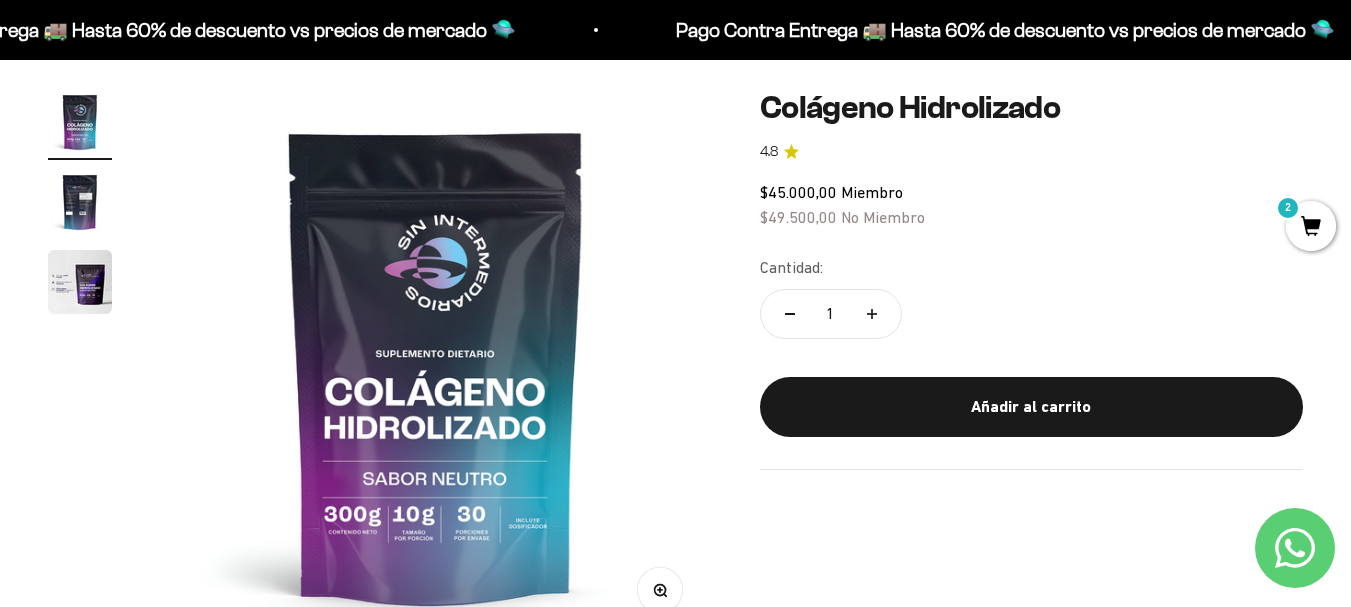 click on "Zoom
Ir al artículo 1
Ir al artículo 2
Ir al artículo 3
Colágeno Hidrolizado 4.8
$45.000,00   Miembro $49.500,00   No Miembro
Cantidad:
1
Añadir al carrito" at bounding box center (675, 366) 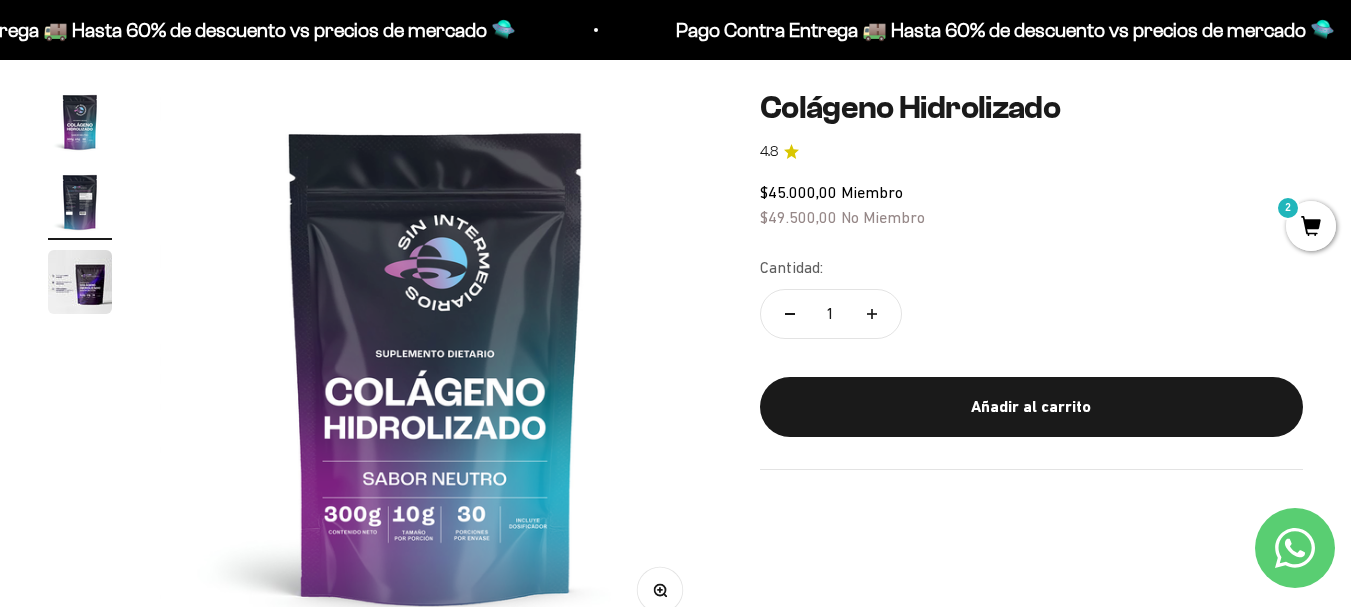 scroll, scrollTop: 0, scrollLeft: 564, axis: horizontal 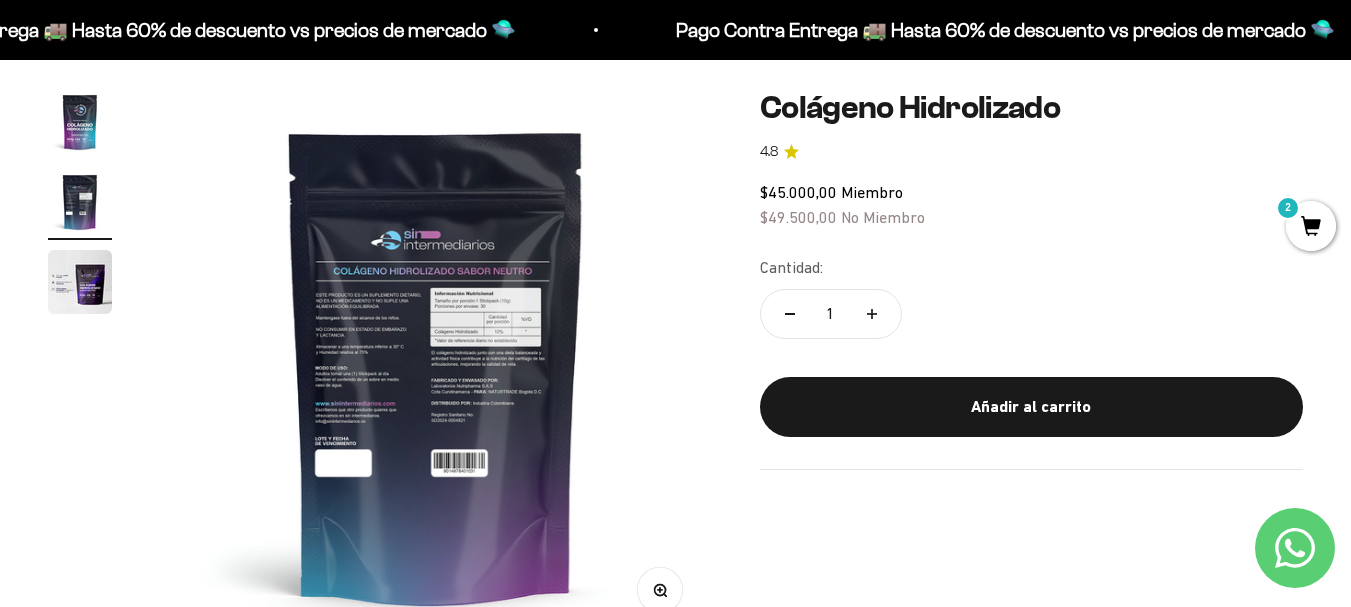 click on "Zoom" at bounding box center [659, 590] 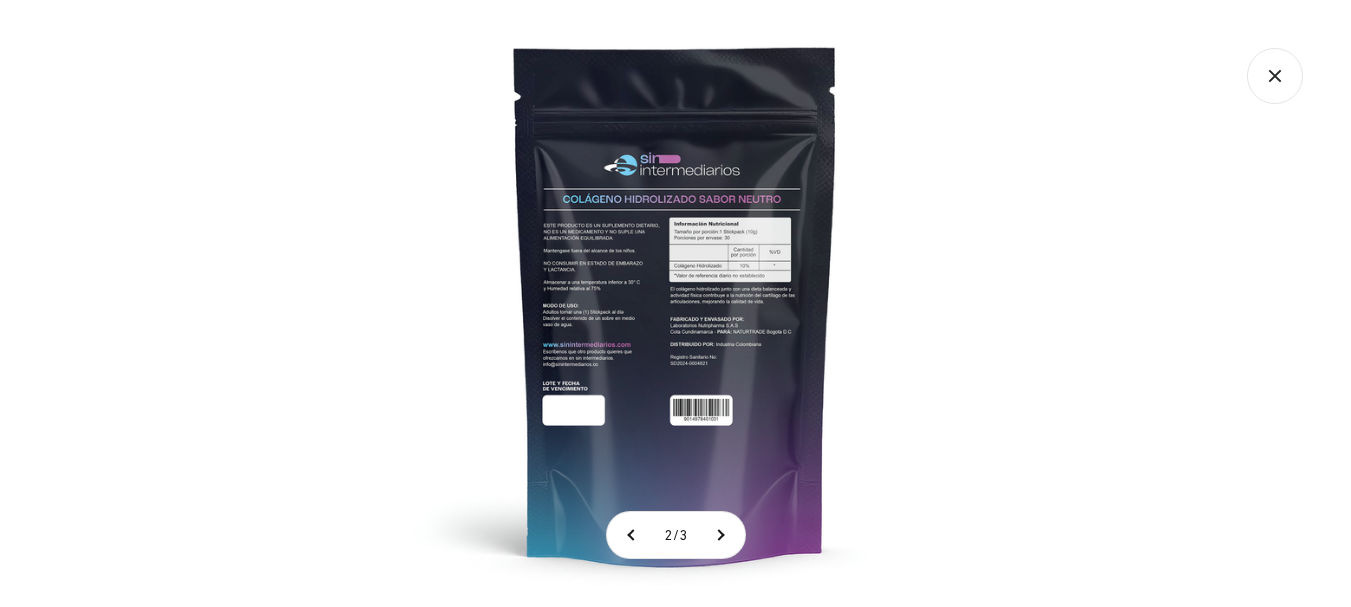 click at bounding box center (675, 303) 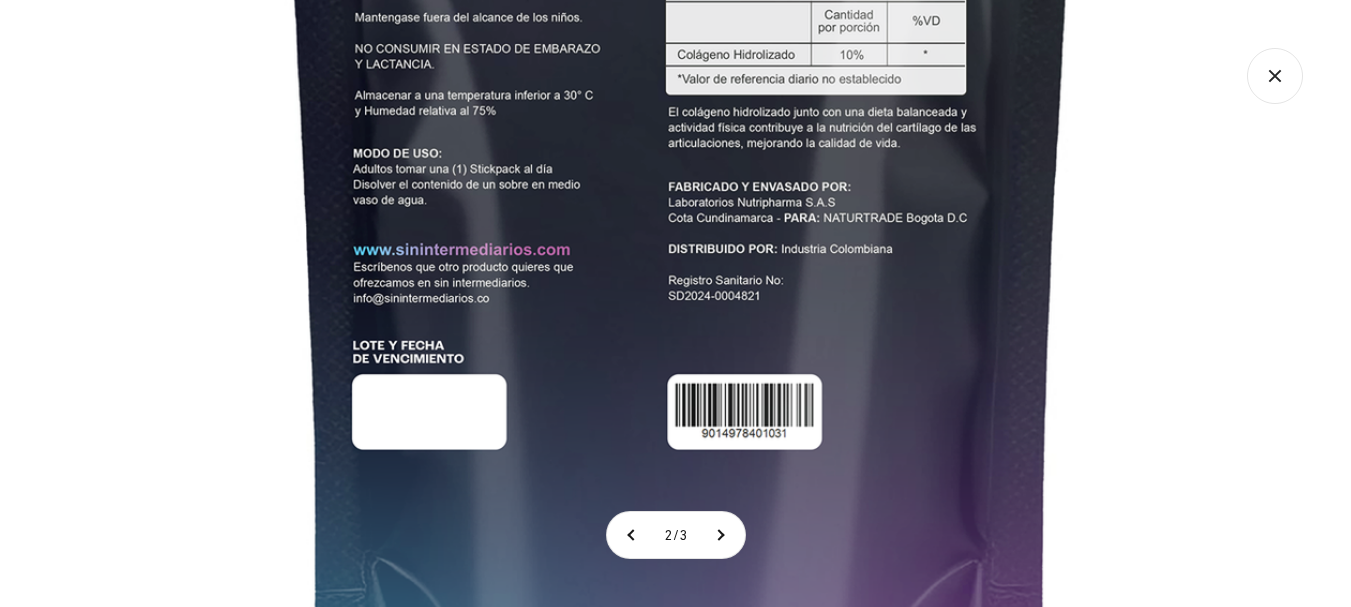 click at bounding box center [681, 148] 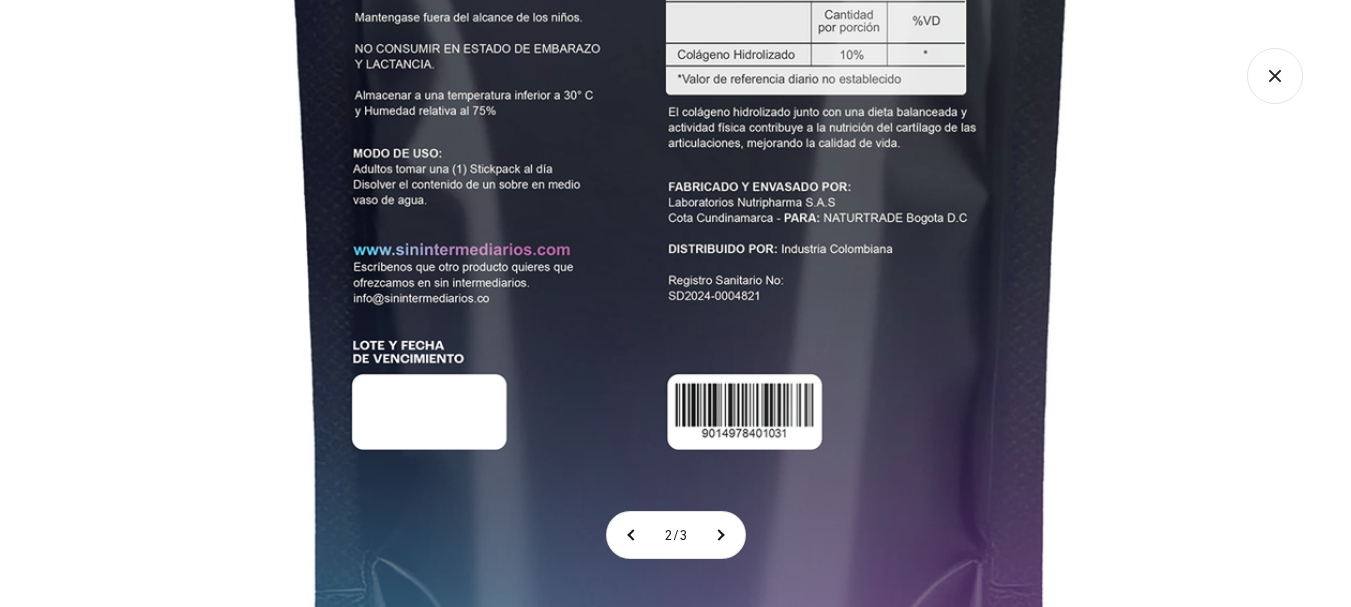 click 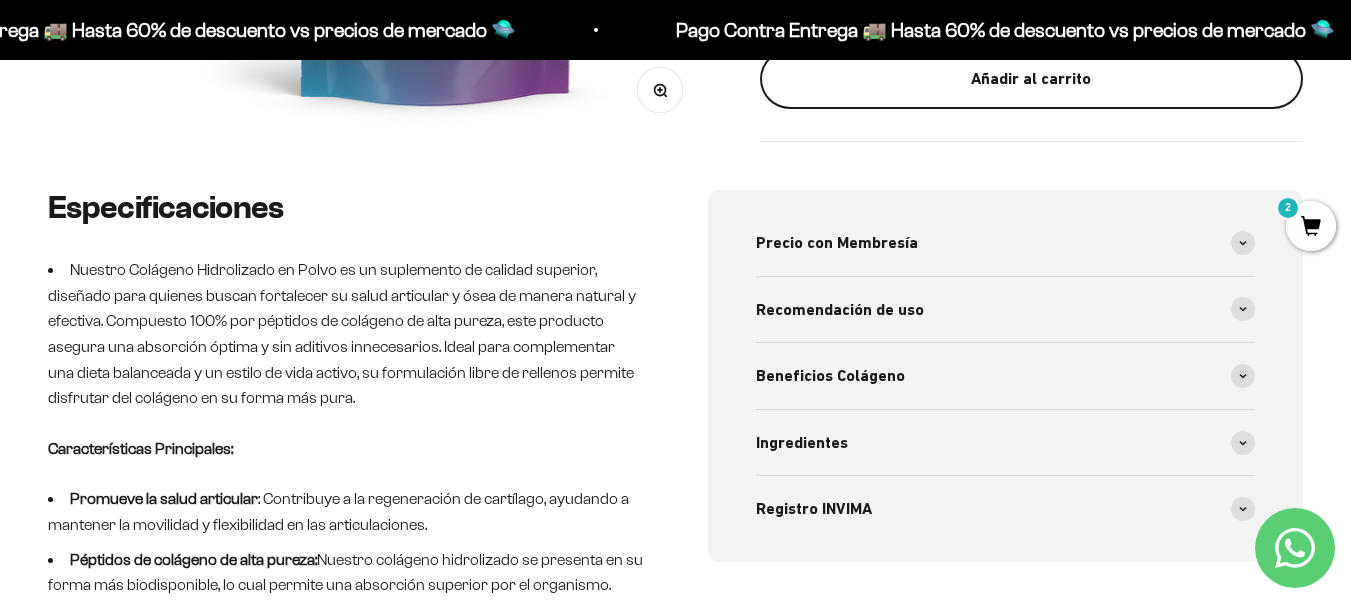scroll, scrollTop: 0, scrollLeft: 0, axis: both 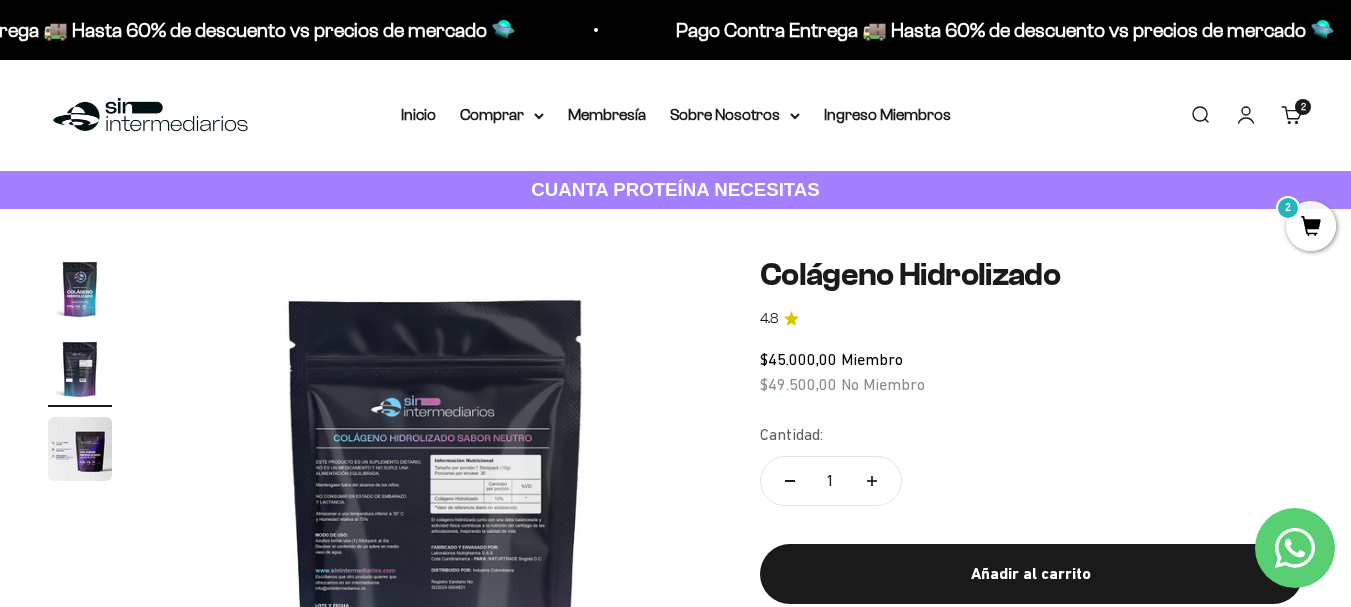 click on "$45.000,00   Miembro $49.500,00   No Miembro" 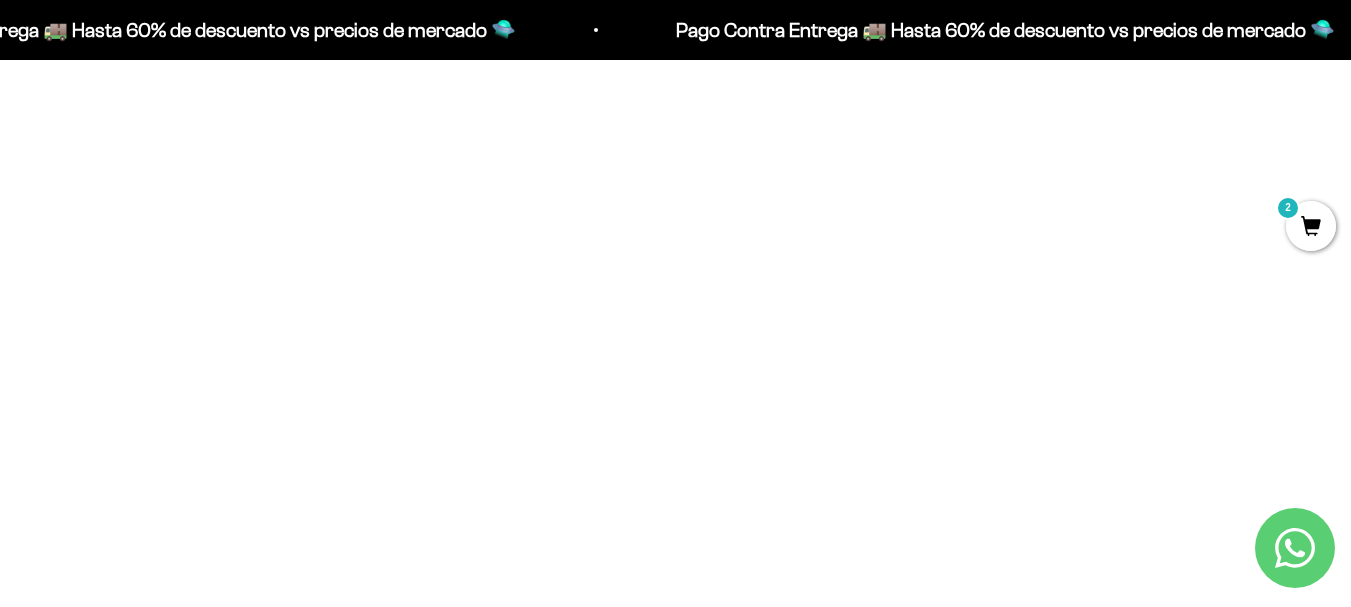 scroll, scrollTop: 3333, scrollLeft: 0, axis: vertical 